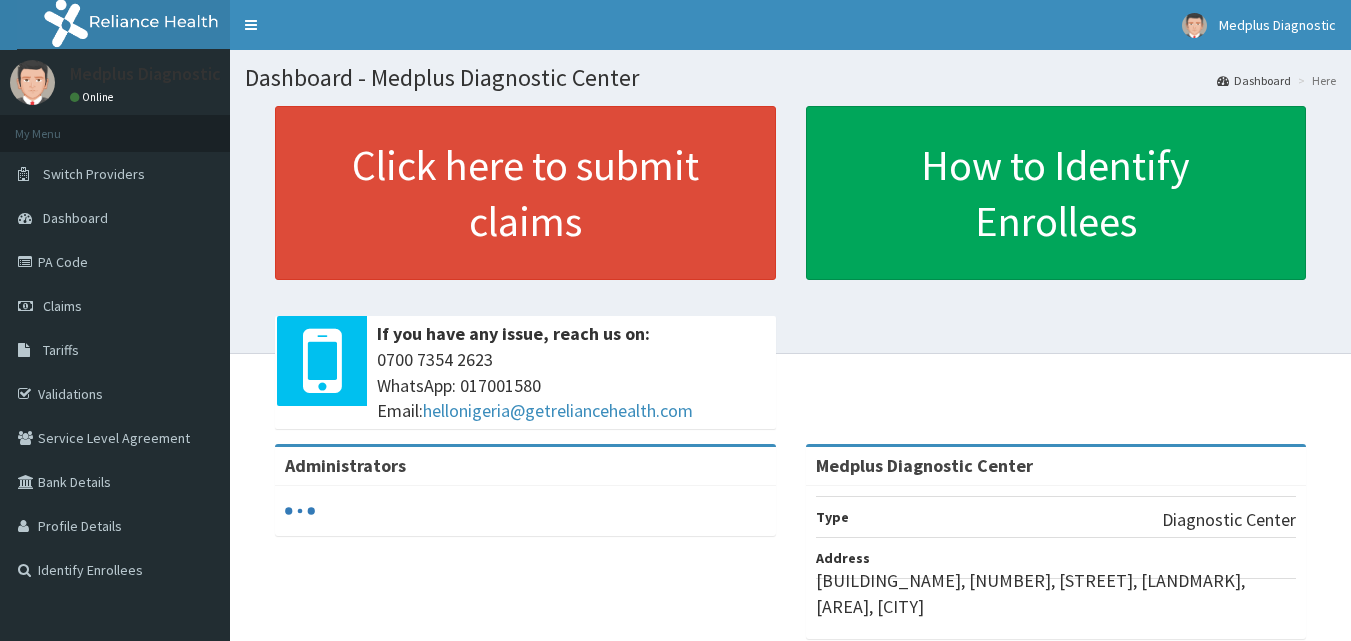 scroll, scrollTop: 0, scrollLeft: 0, axis: both 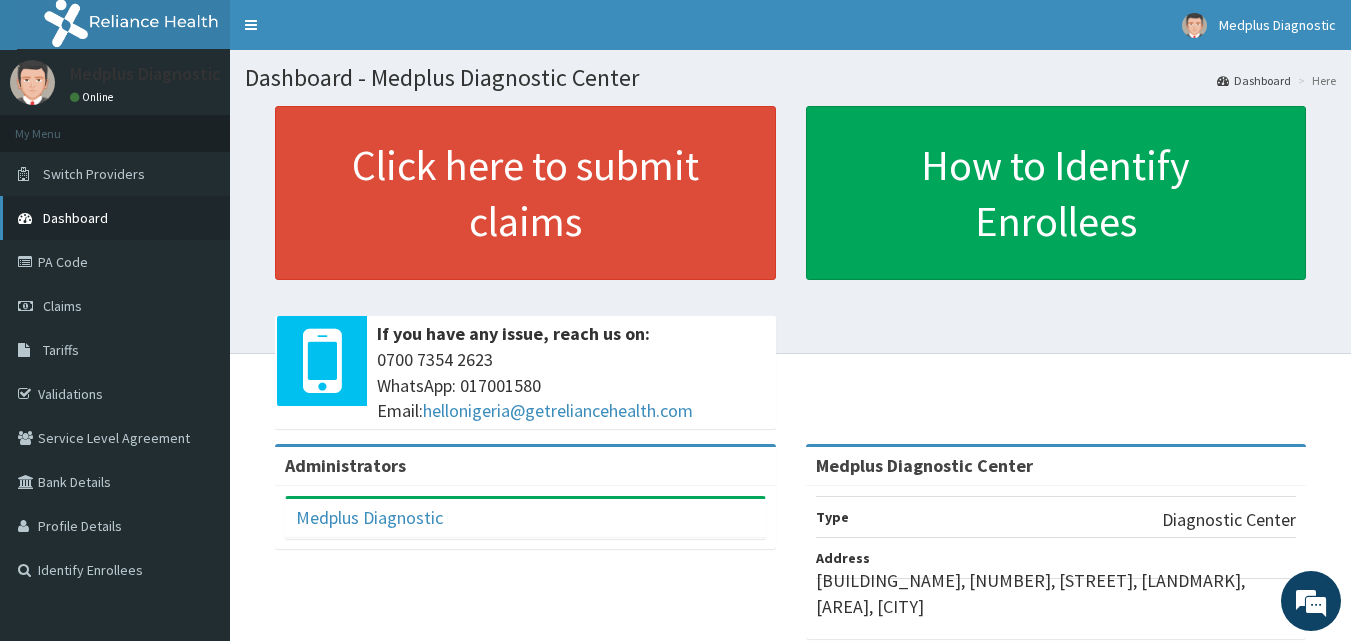 click on "Dashboard" at bounding box center [115, 218] 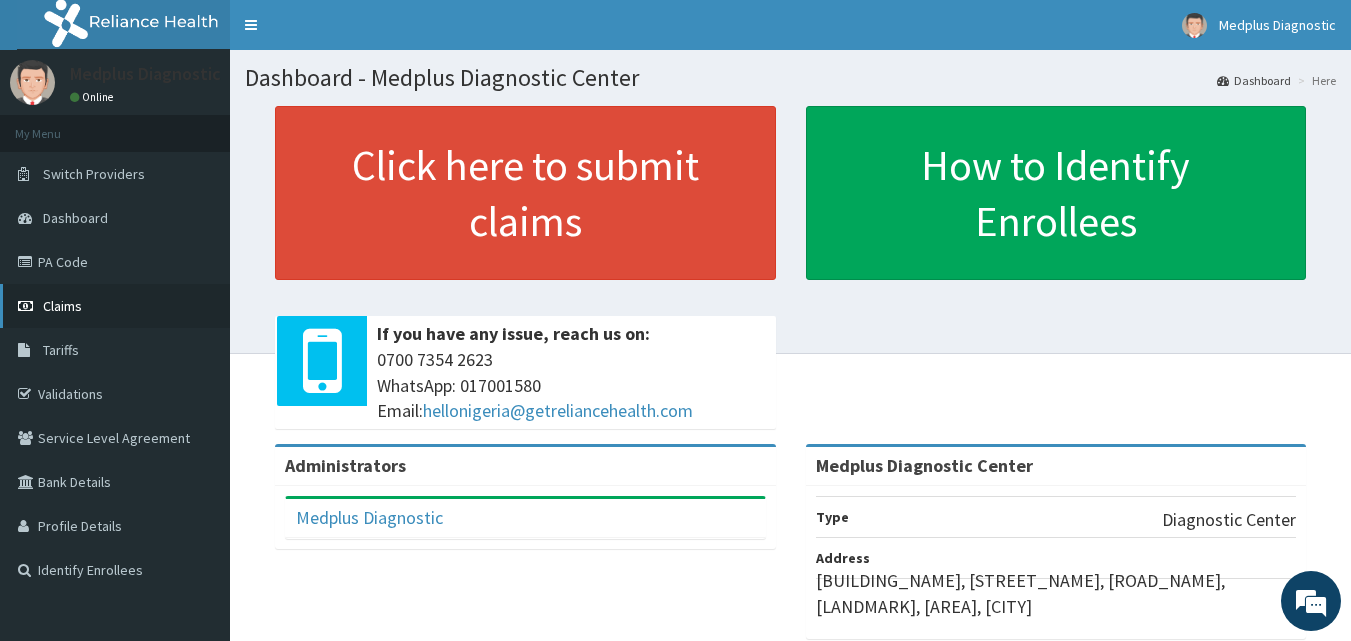 scroll, scrollTop: 0, scrollLeft: 0, axis: both 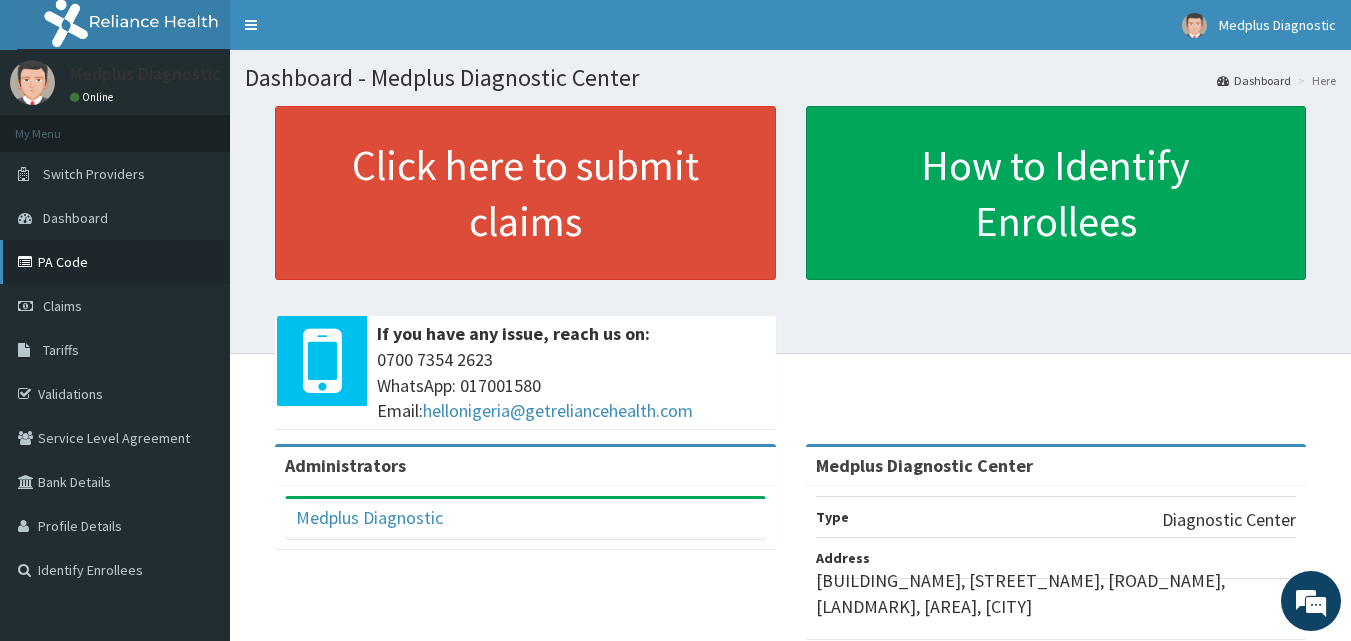 click on "PA Code" at bounding box center [115, 262] 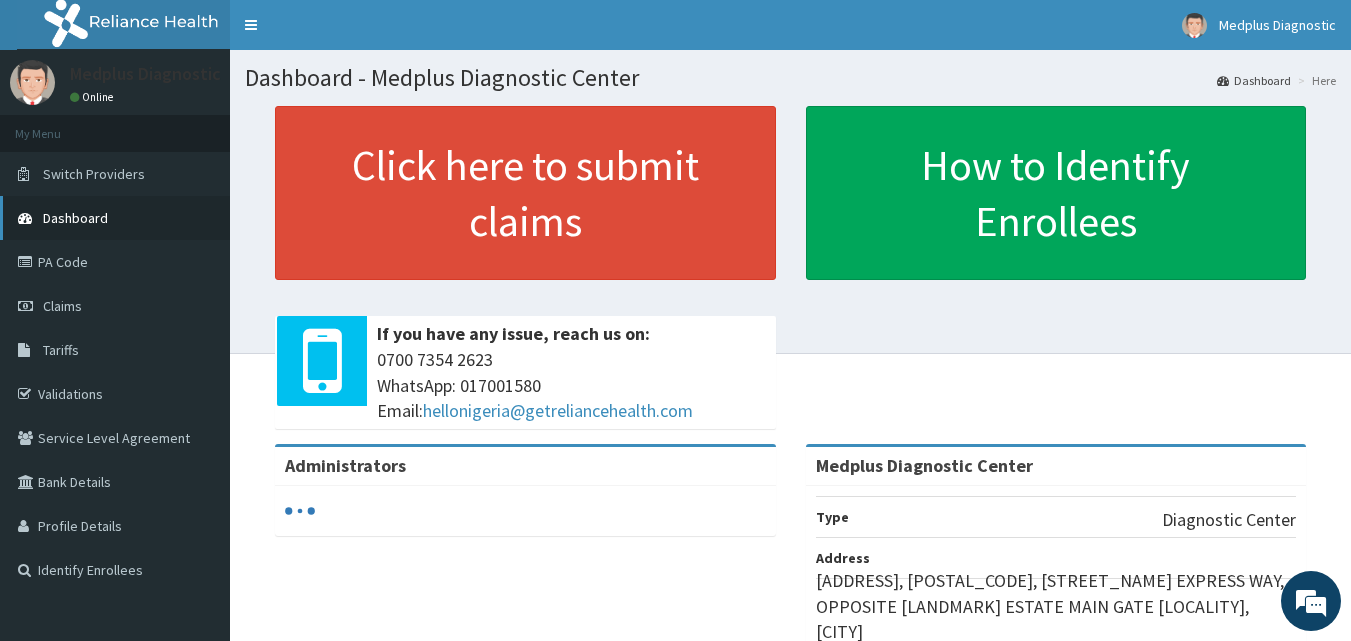 scroll, scrollTop: 0, scrollLeft: 0, axis: both 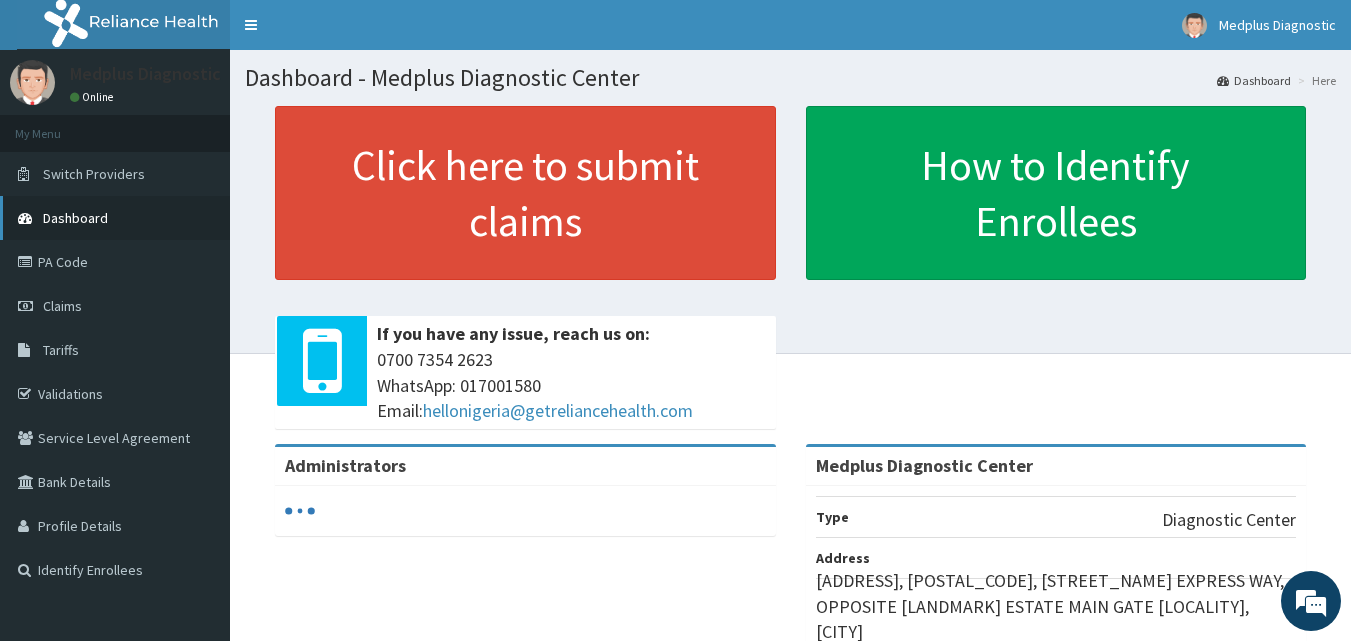 click on "Dashboard" at bounding box center [115, 218] 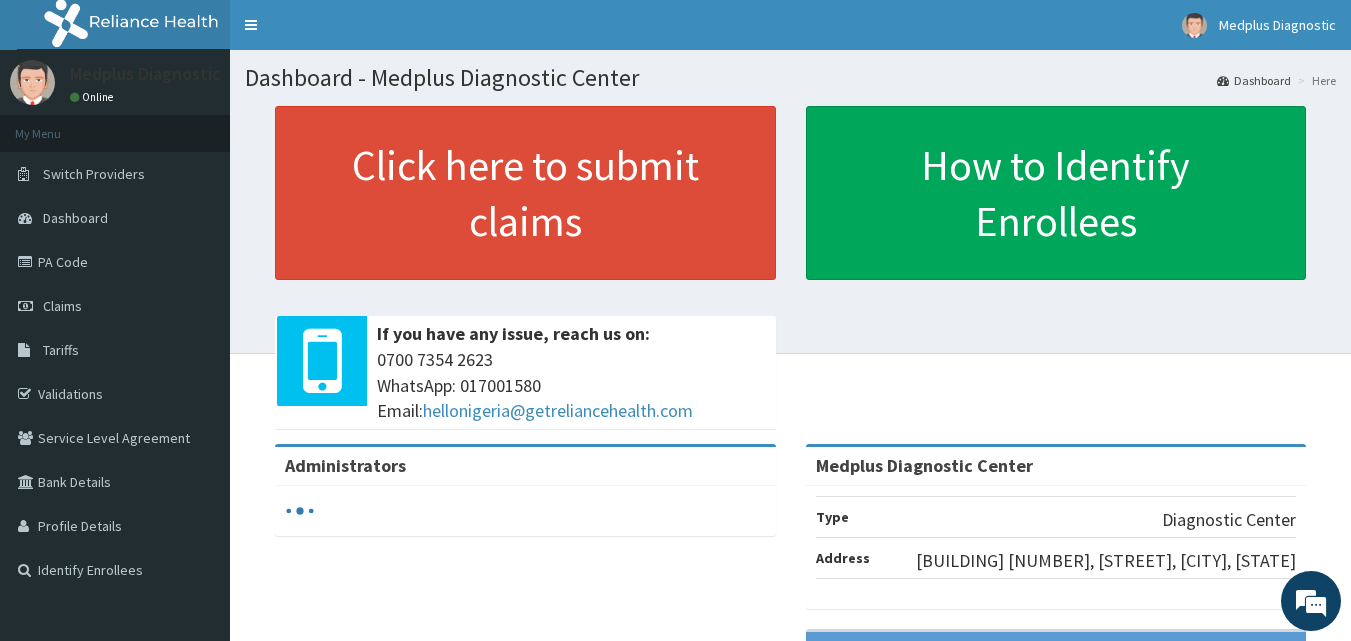 scroll, scrollTop: 0, scrollLeft: 0, axis: both 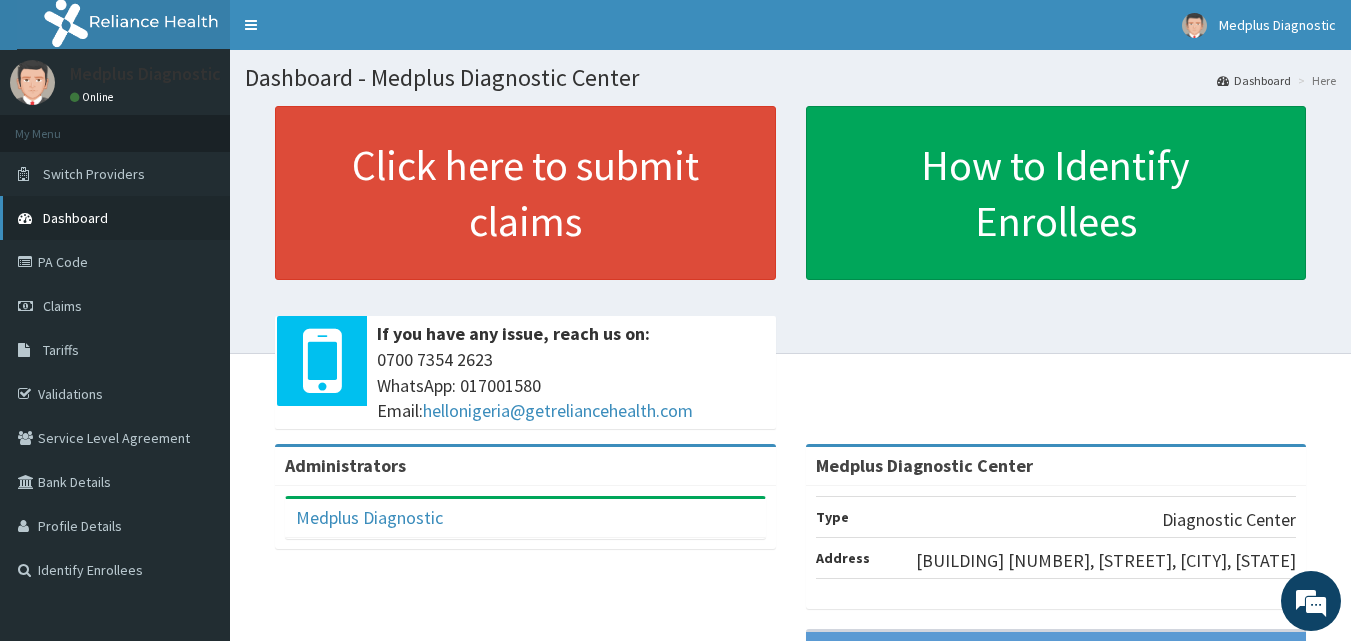 click on "Dashboard" at bounding box center [115, 218] 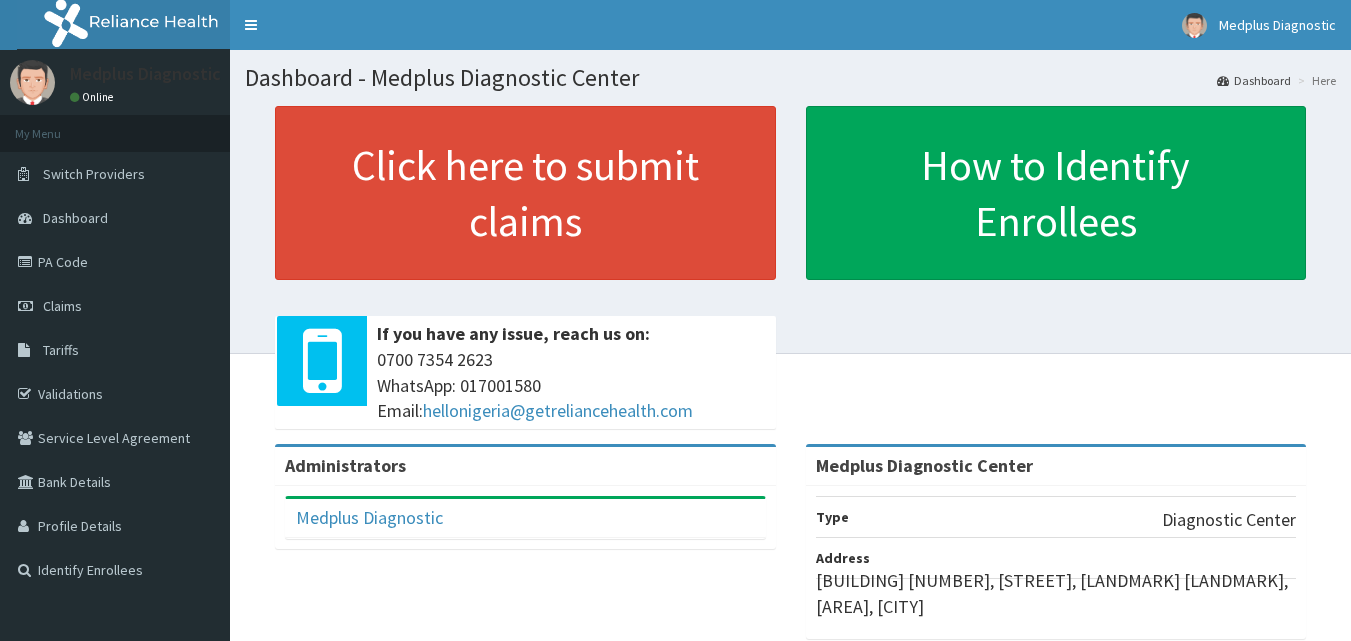 scroll, scrollTop: 0, scrollLeft: 0, axis: both 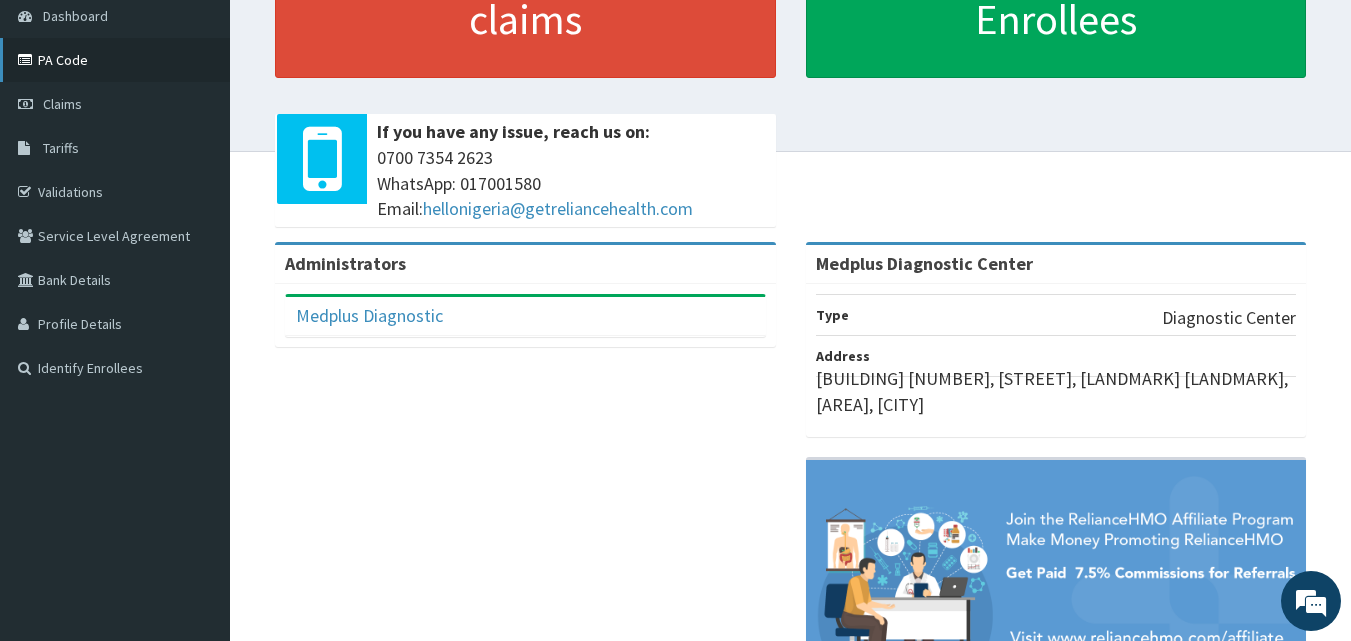 click on "PA Code" at bounding box center [115, 60] 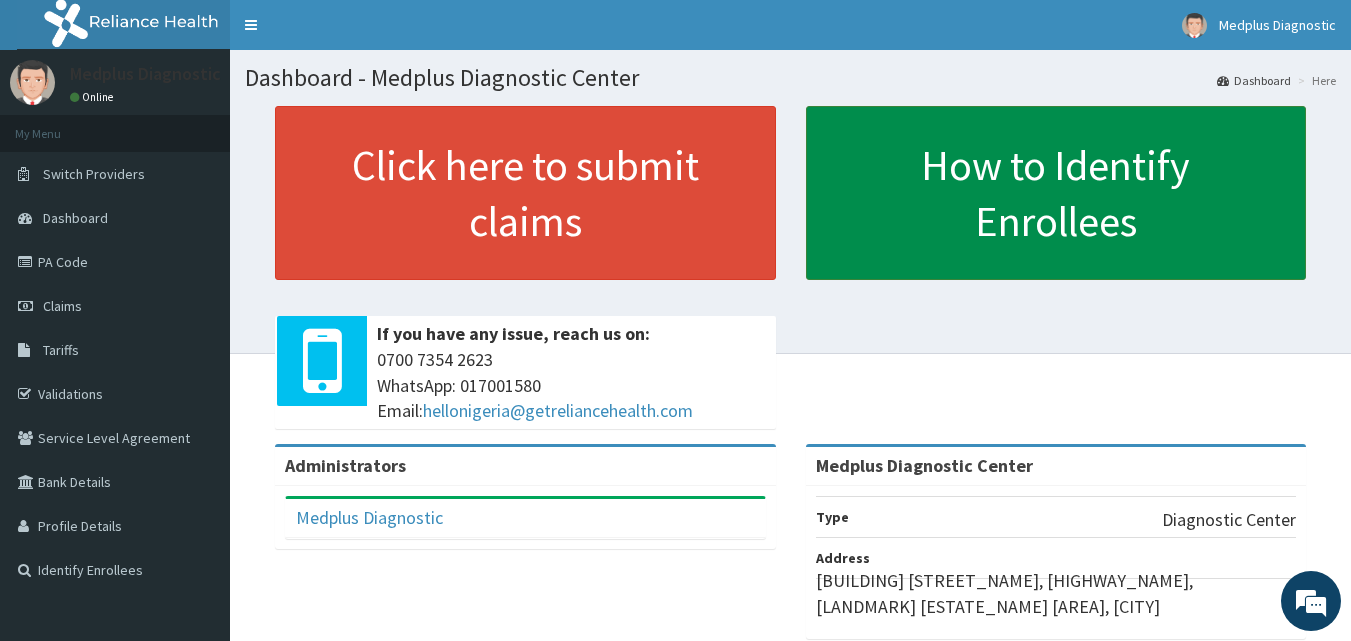 scroll, scrollTop: 0, scrollLeft: 0, axis: both 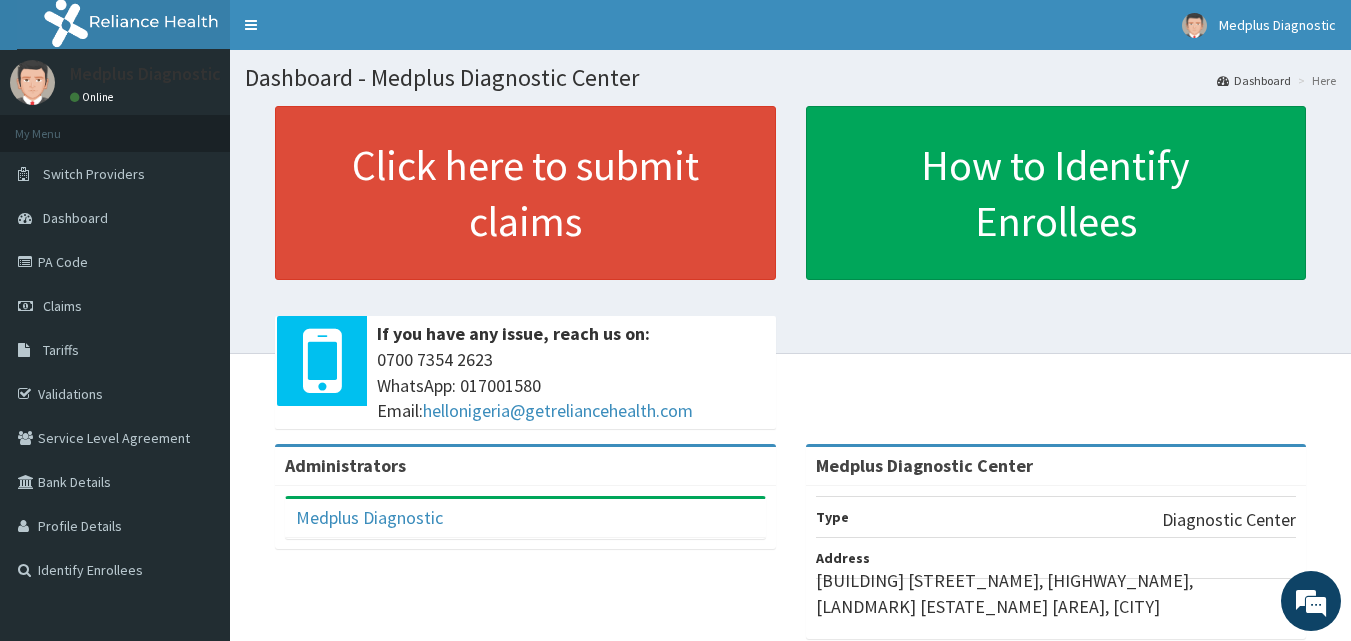 click on "Dashboard" at bounding box center [1254, 80] 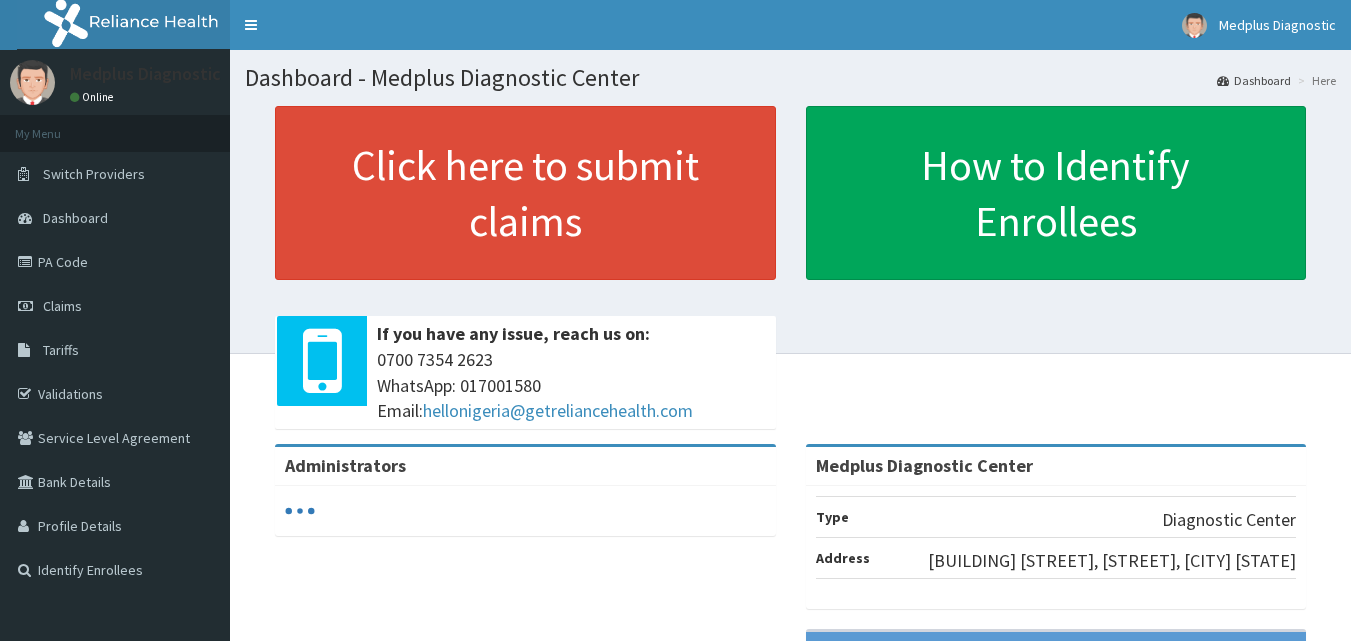 scroll, scrollTop: 0, scrollLeft: 0, axis: both 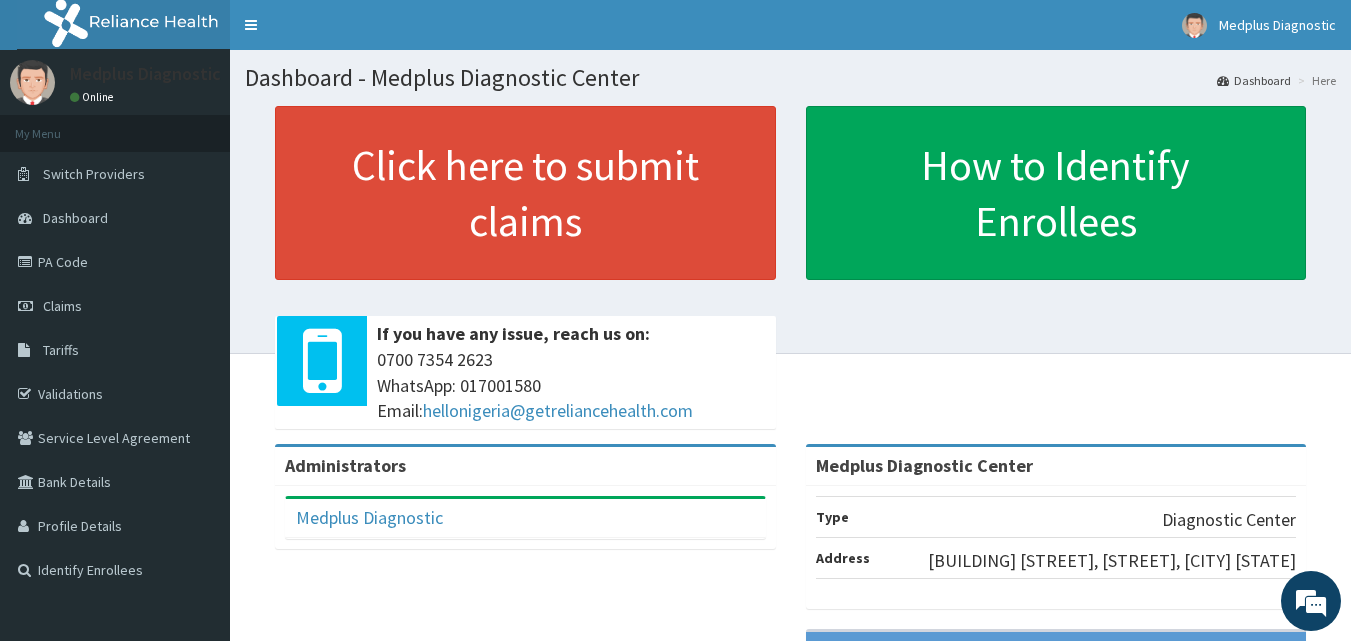 click on "Dashboard" at bounding box center (1254, 80) 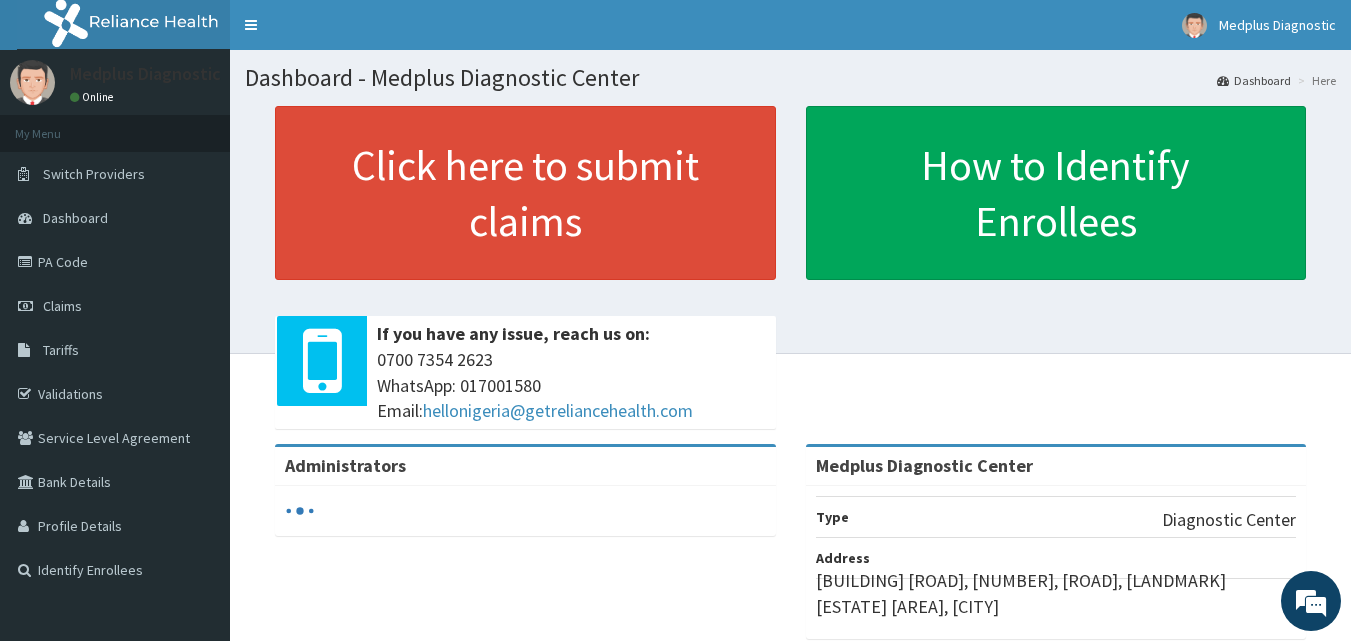 scroll, scrollTop: 0, scrollLeft: 0, axis: both 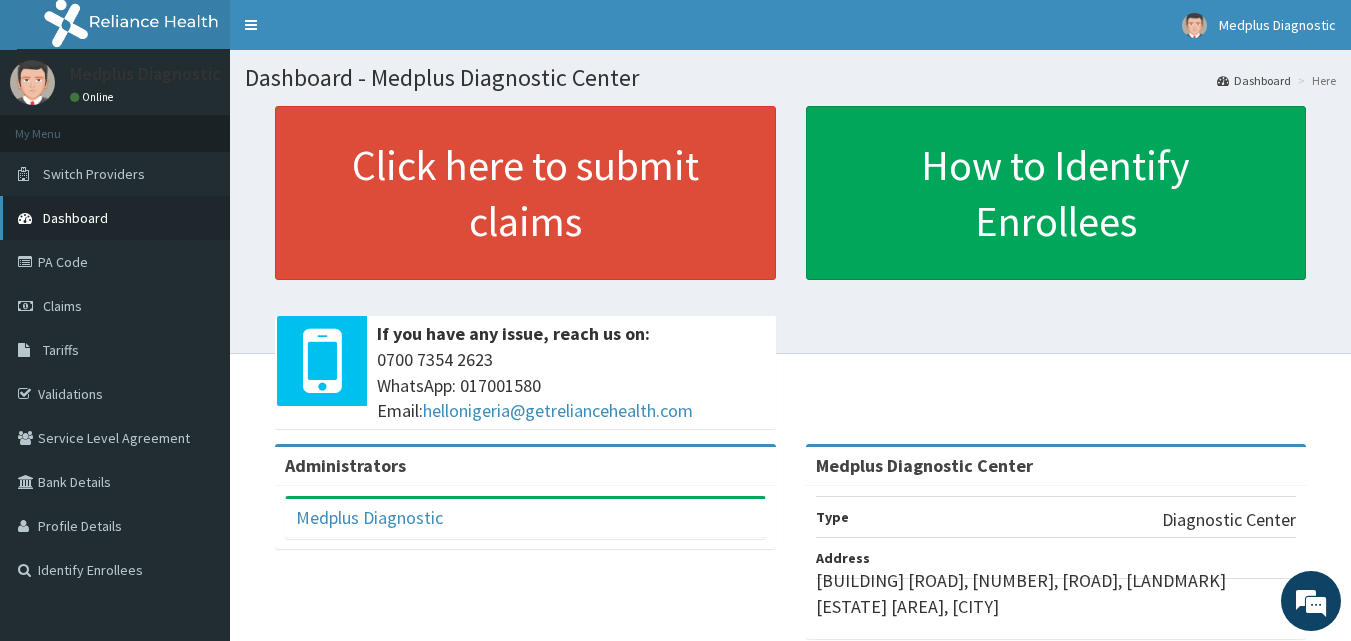 click on "Dashboard" at bounding box center [75, 218] 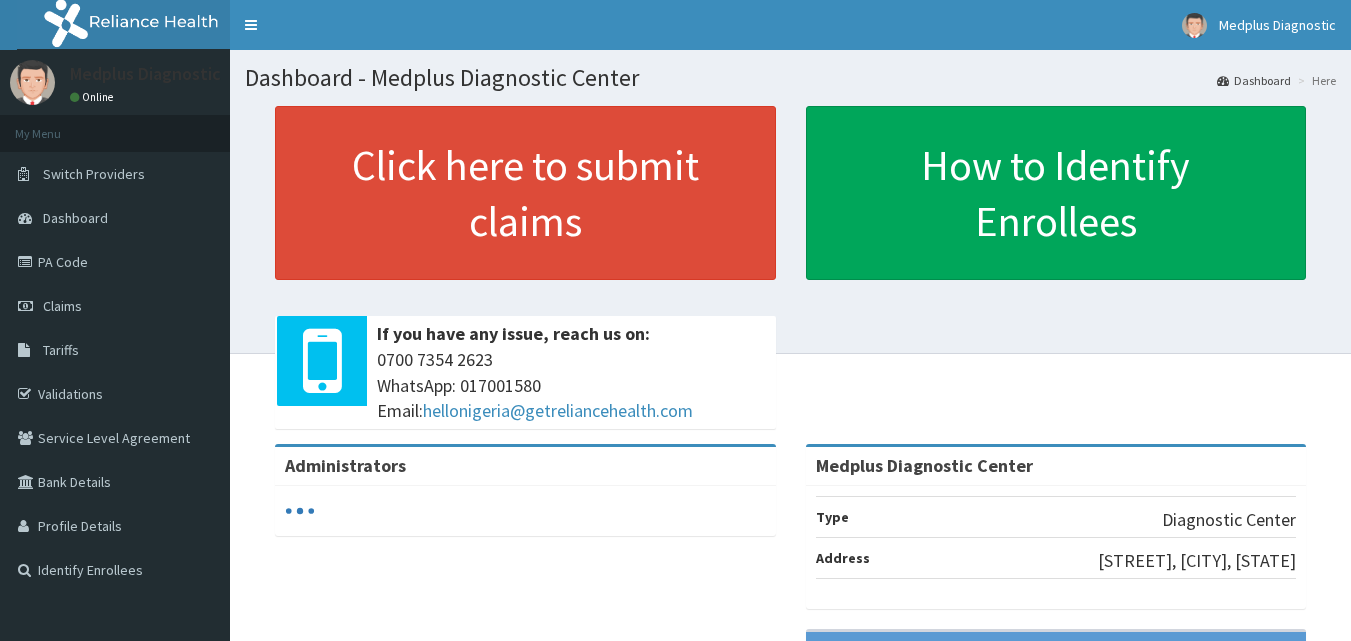 scroll, scrollTop: 0, scrollLeft: 0, axis: both 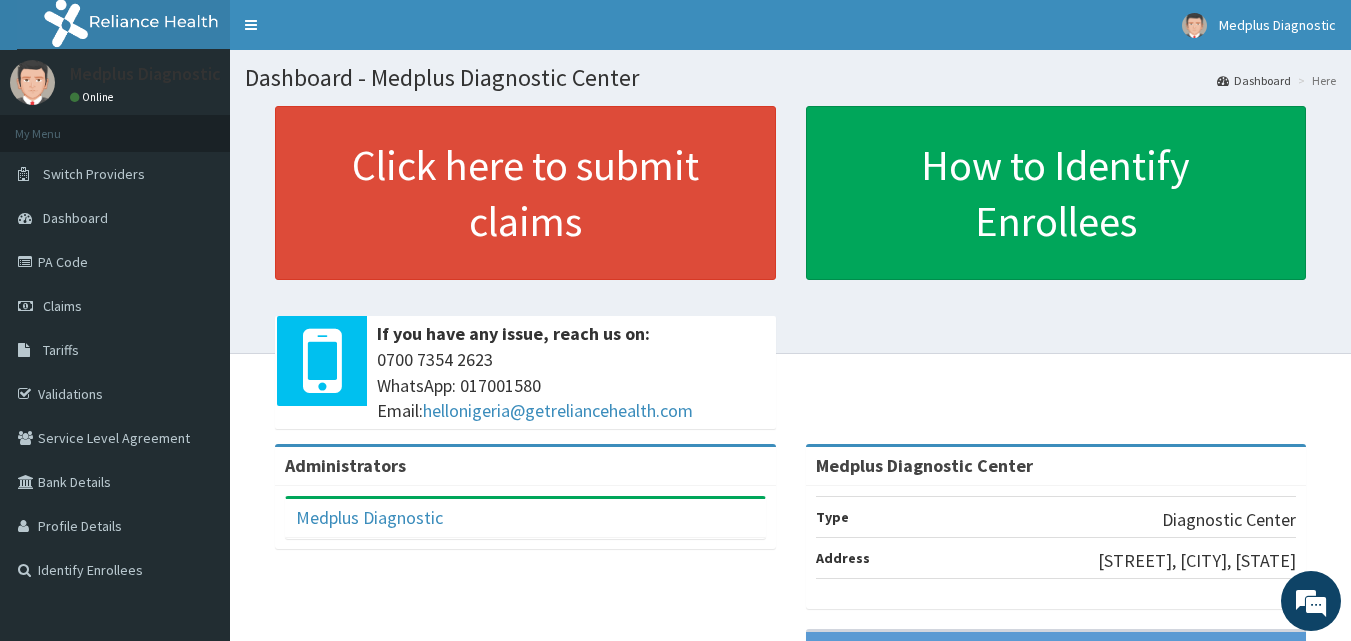 click on "PA Code" at bounding box center [115, 262] 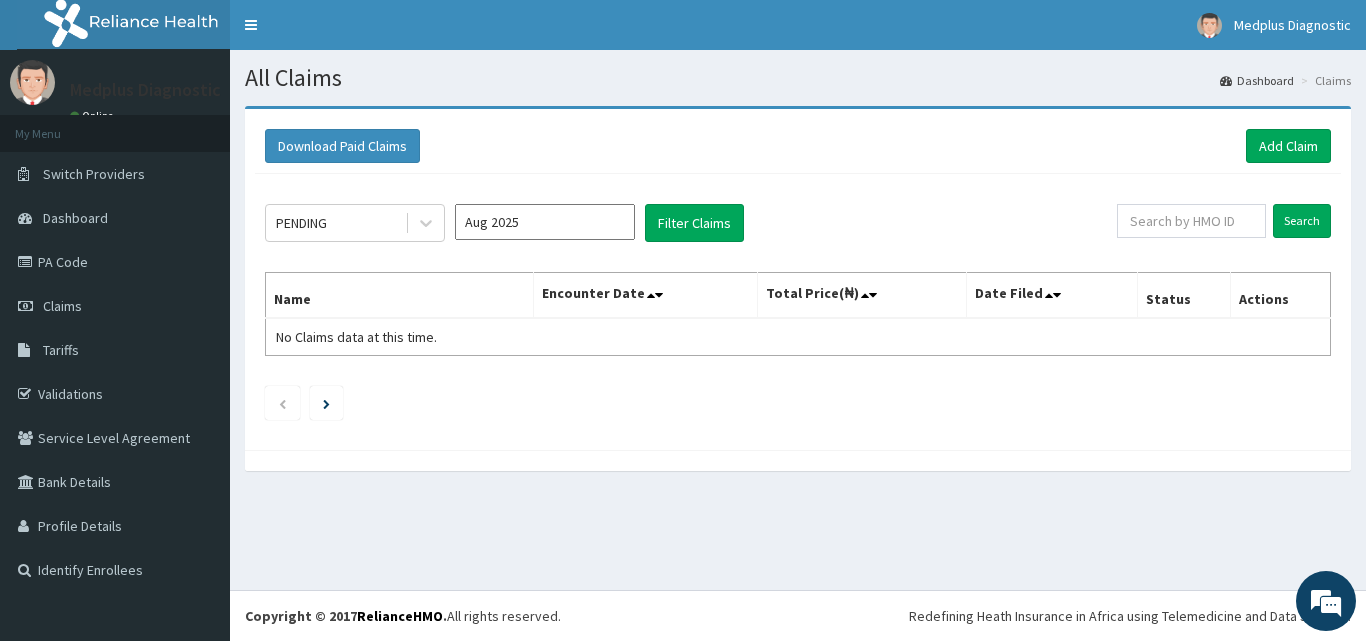 scroll, scrollTop: 0, scrollLeft: 0, axis: both 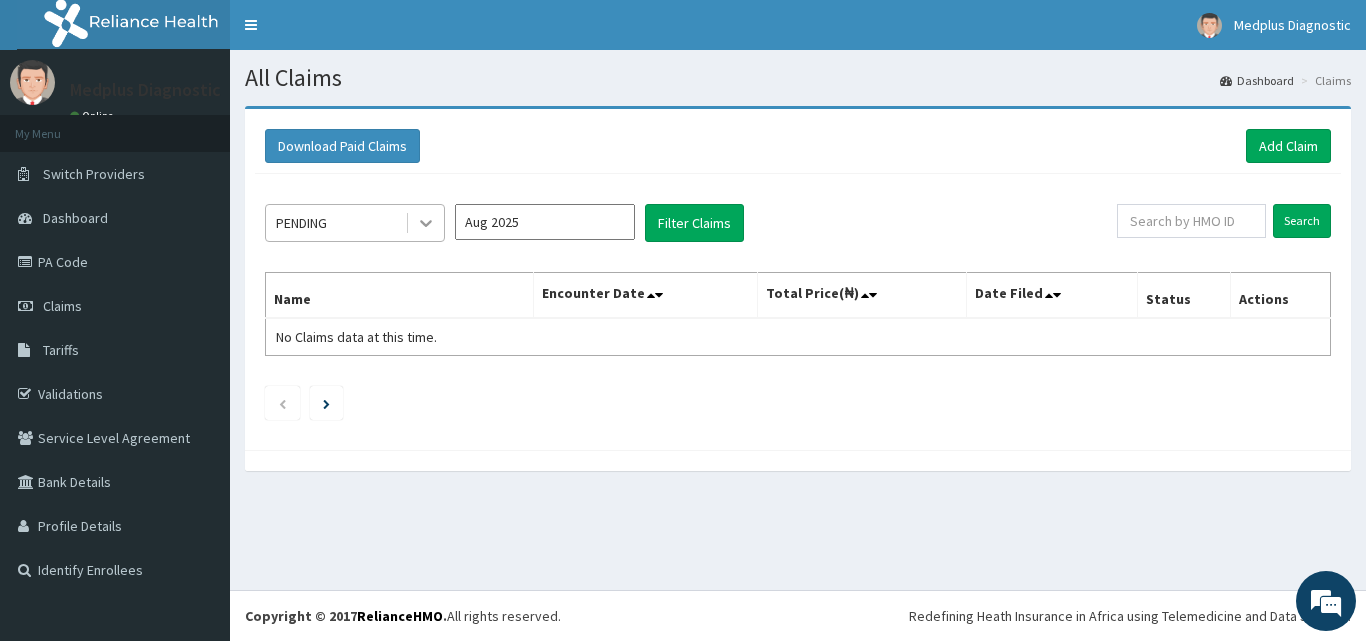 click 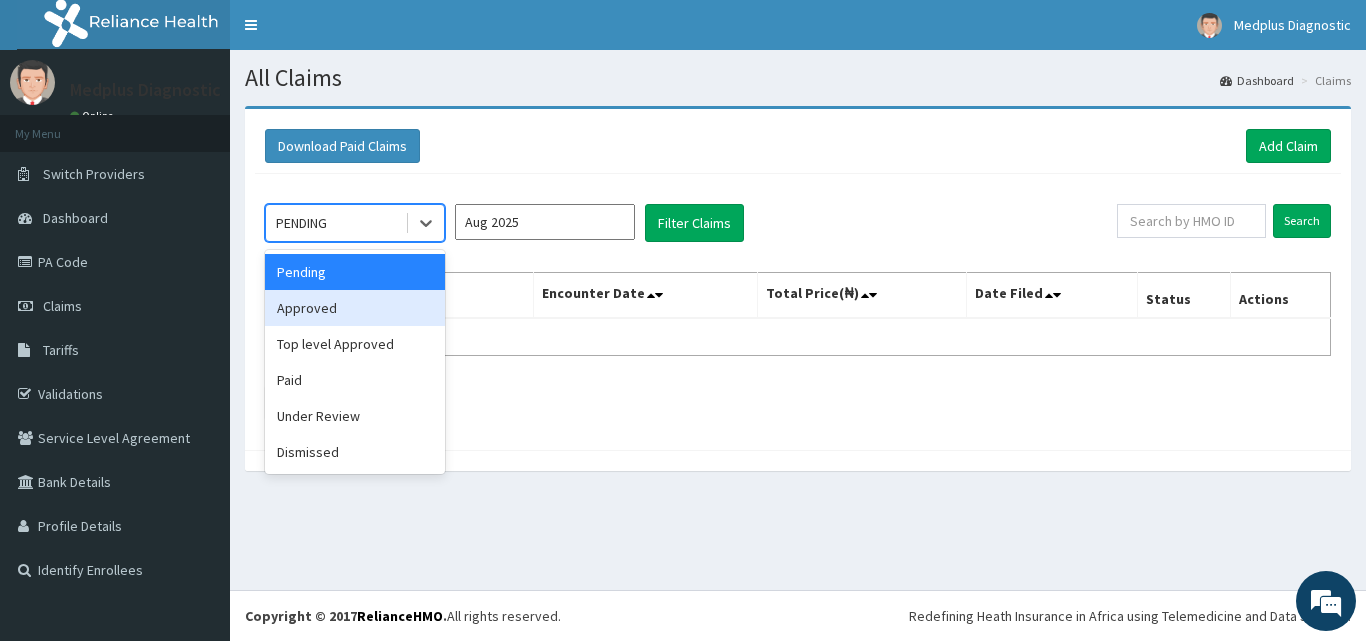 click on "Approved" at bounding box center [355, 308] 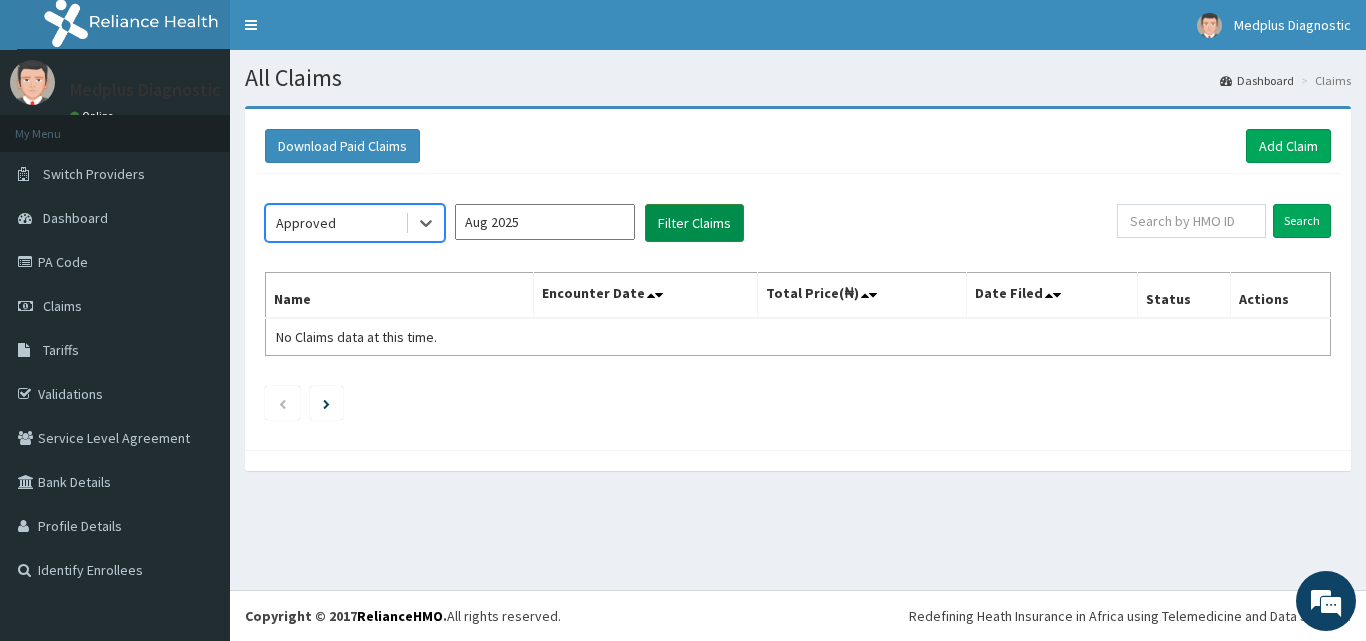 click on "Filter Claims" at bounding box center (694, 223) 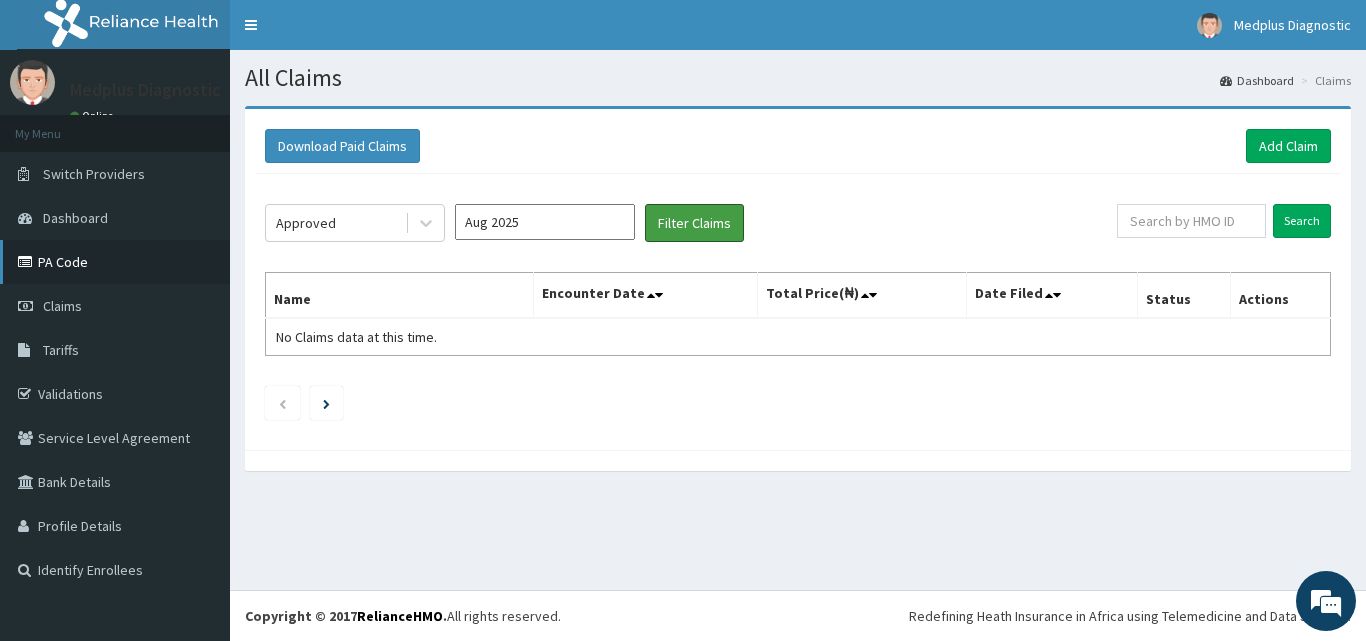 scroll, scrollTop: 0, scrollLeft: 0, axis: both 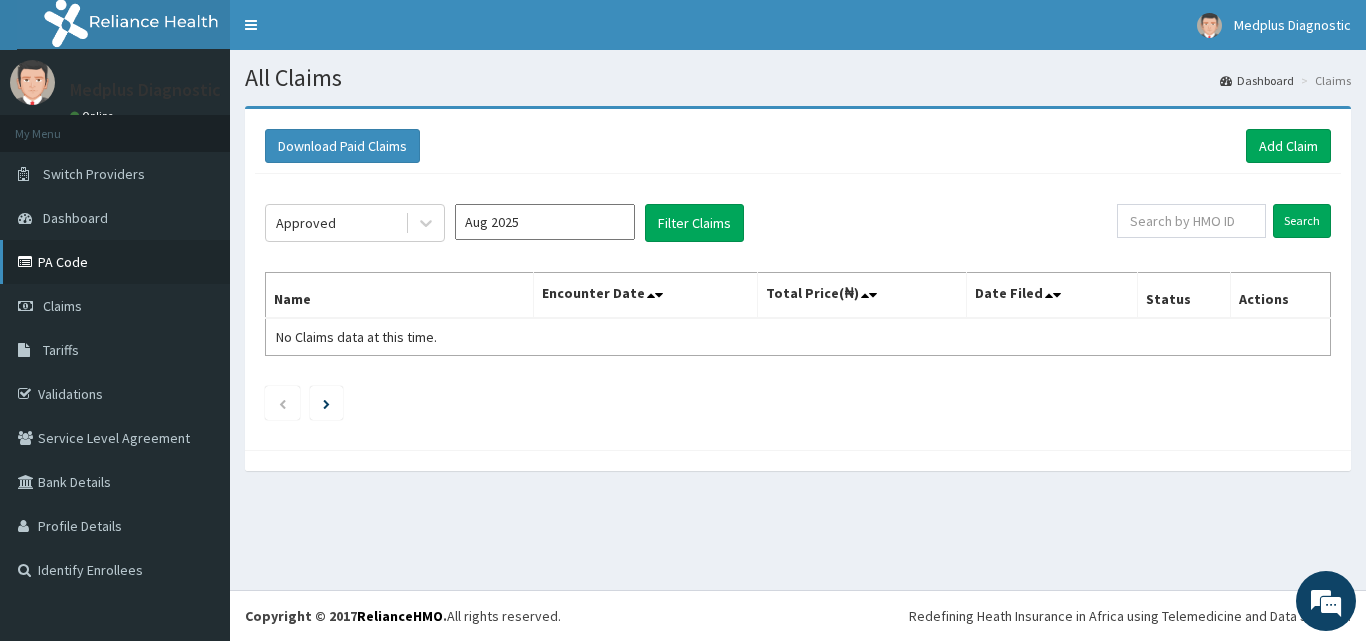 click on "PA Code" at bounding box center (115, 262) 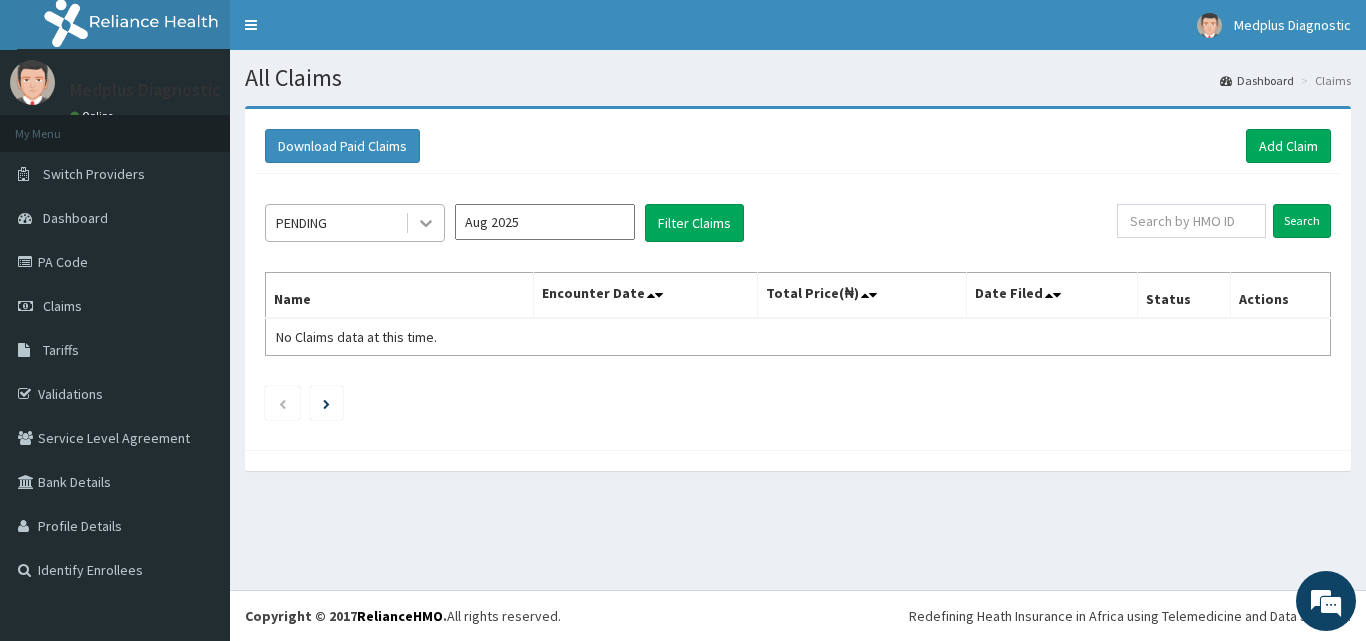 scroll, scrollTop: 0, scrollLeft: 0, axis: both 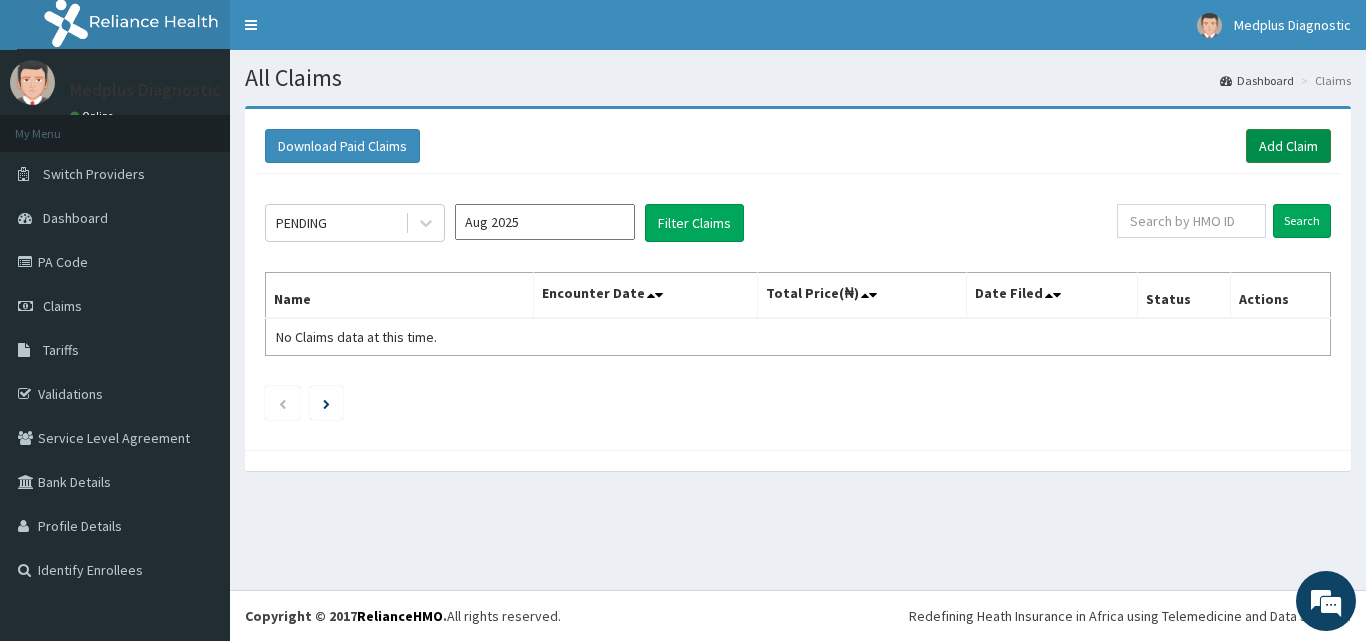 click on "Add Claim" at bounding box center [1288, 146] 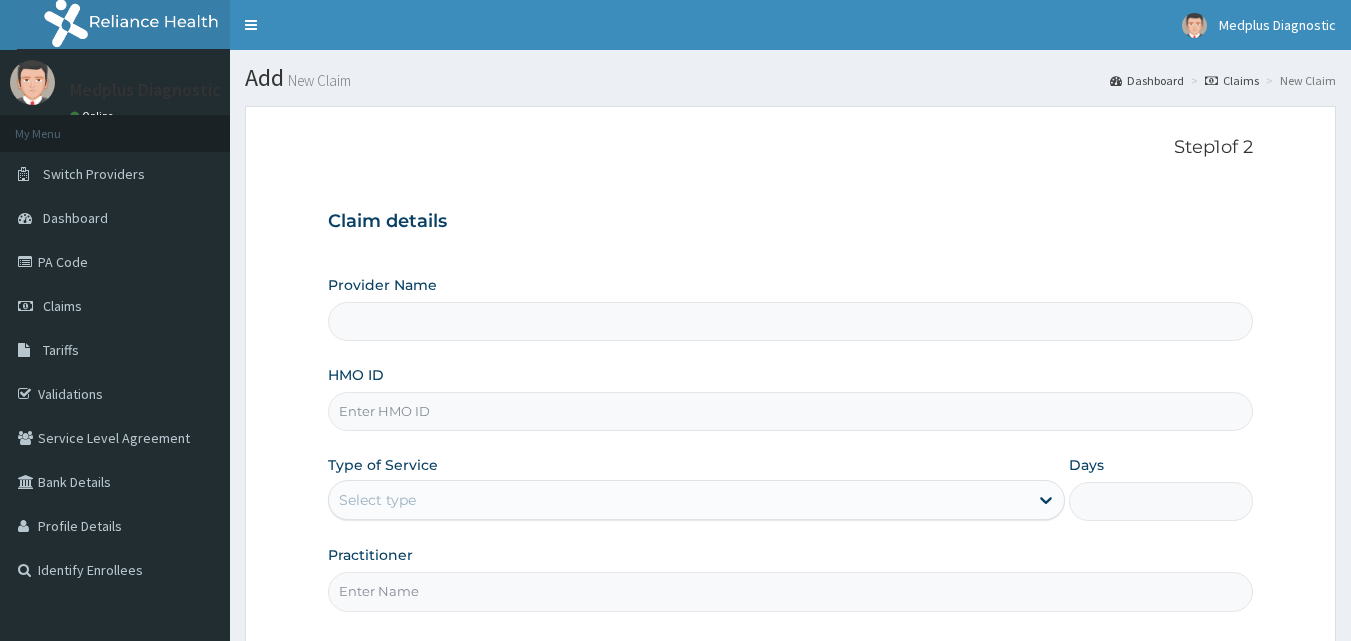 scroll, scrollTop: 0, scrollLeft: 0, axis: both 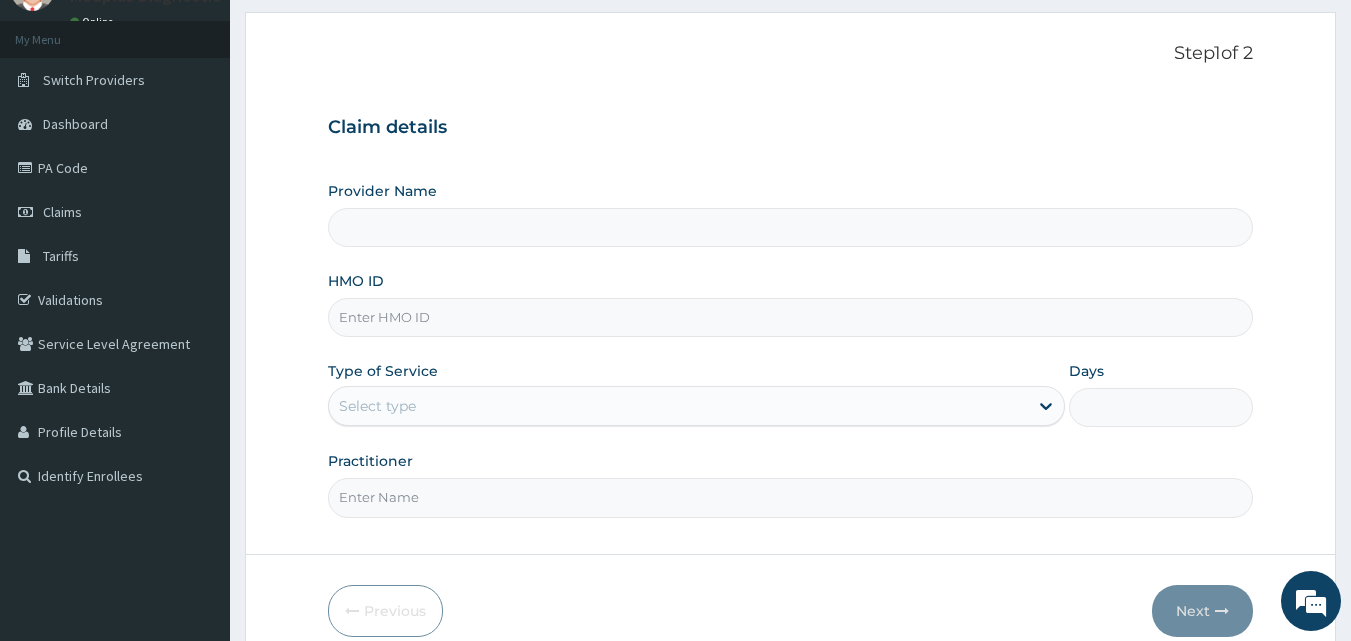 type on "Medplus Diagnostic Center" 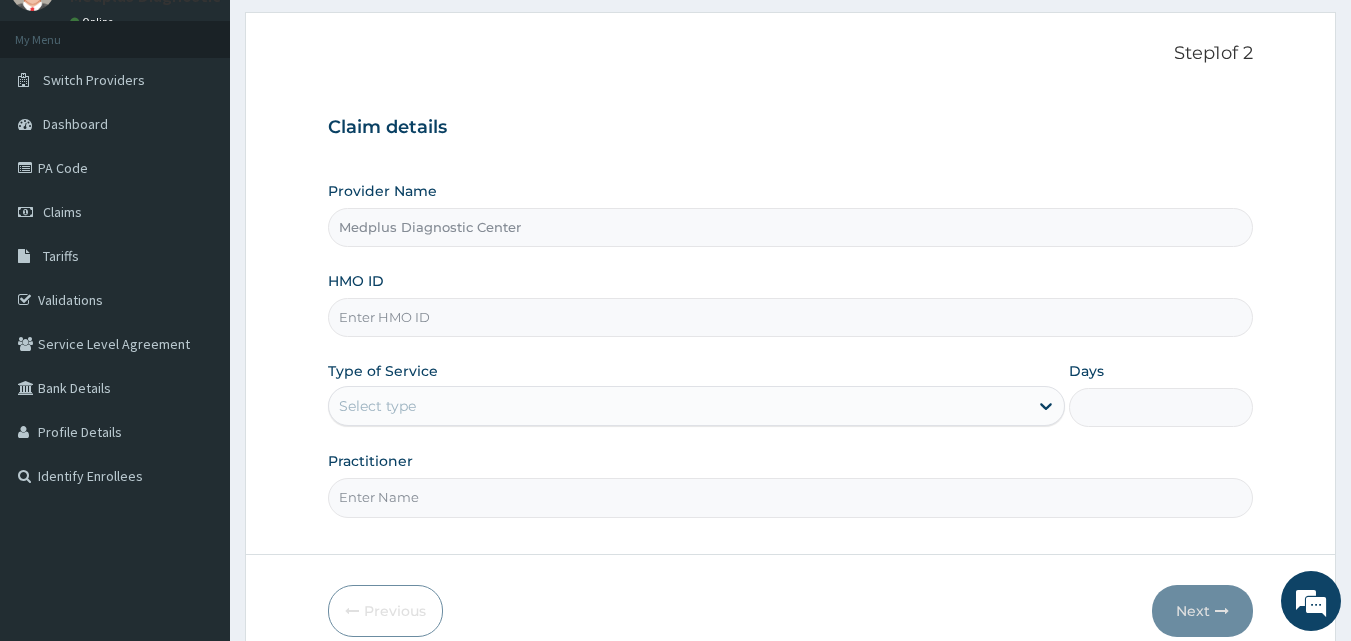 click on "HMO ID" at bounding box center [791, 317] 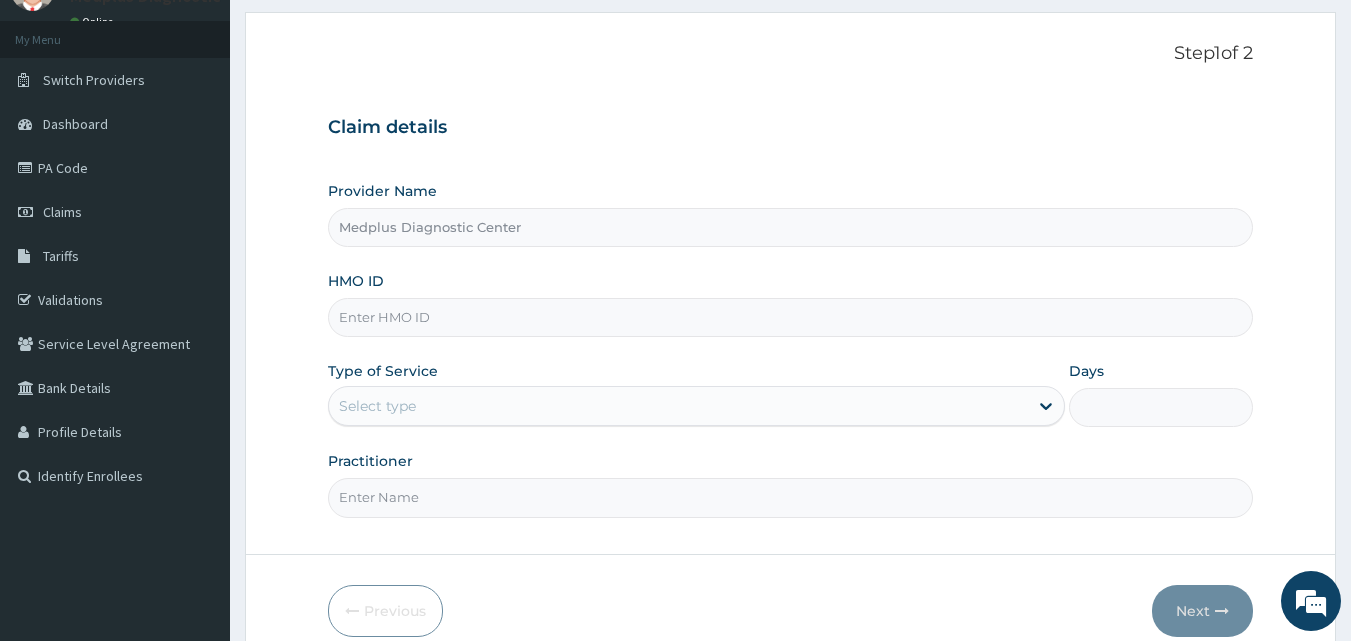 scroll, scrollTop: 0, scrollLeft: 0, axis: both 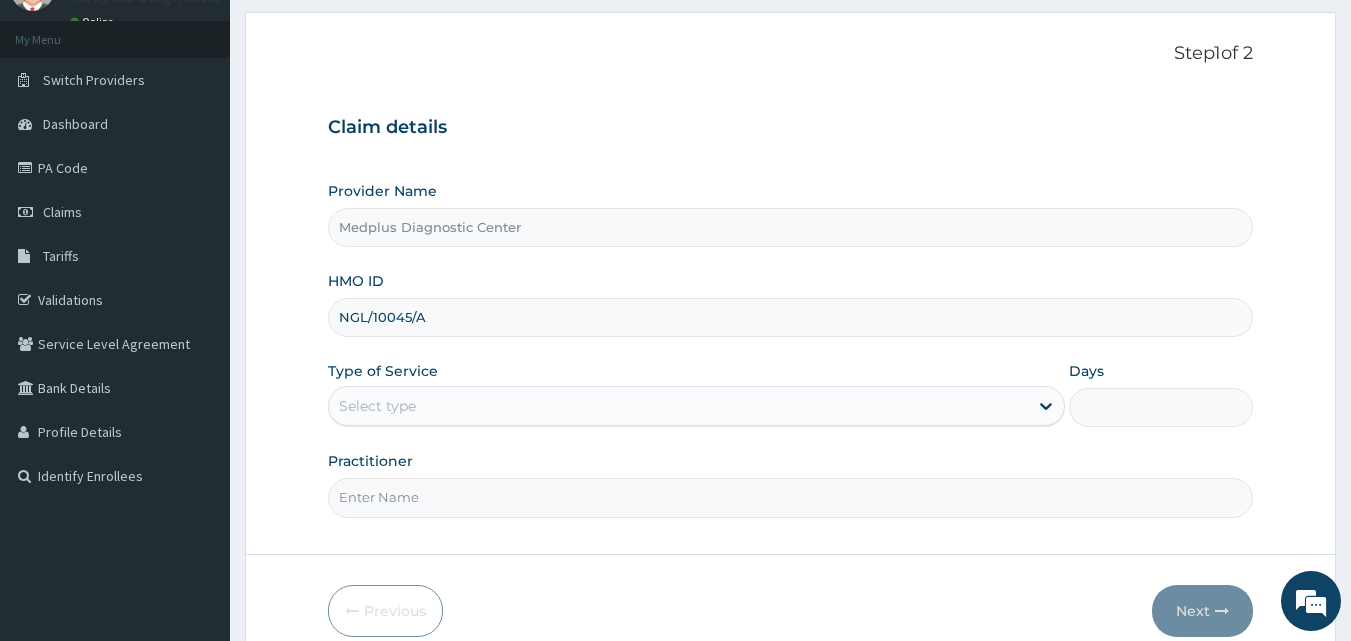 type on "NGL/10045/A" 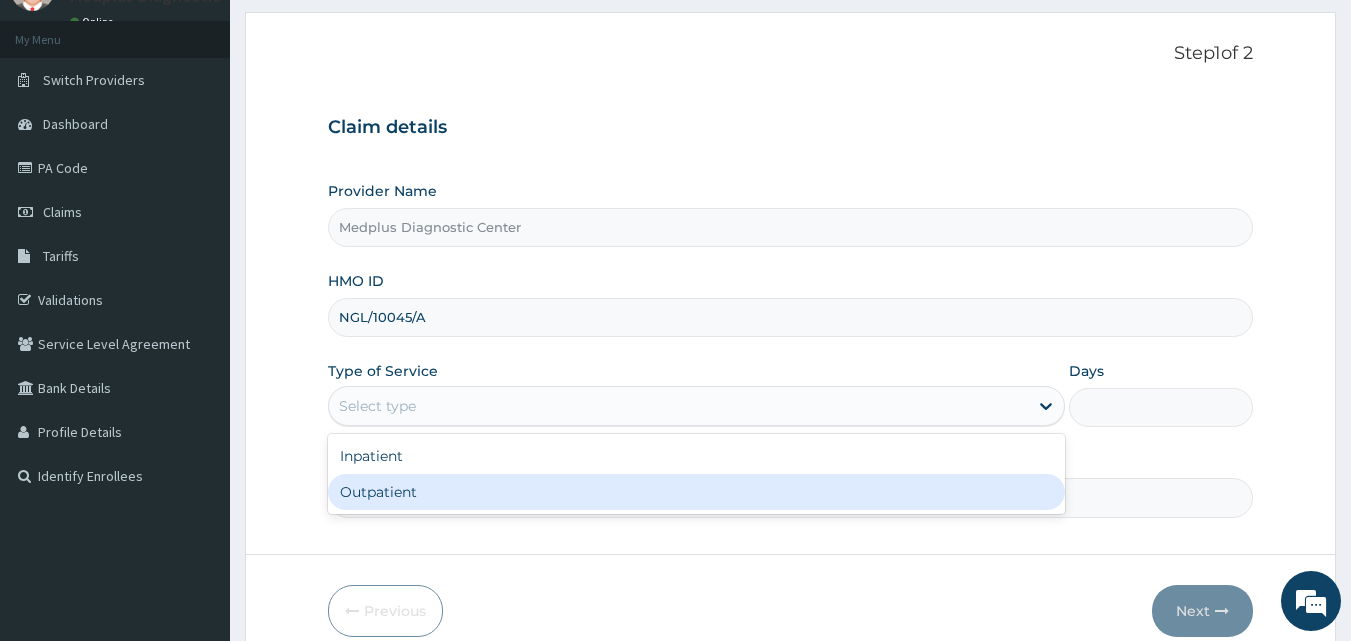 click on "Outpatient" at bounding box center [696, 492] 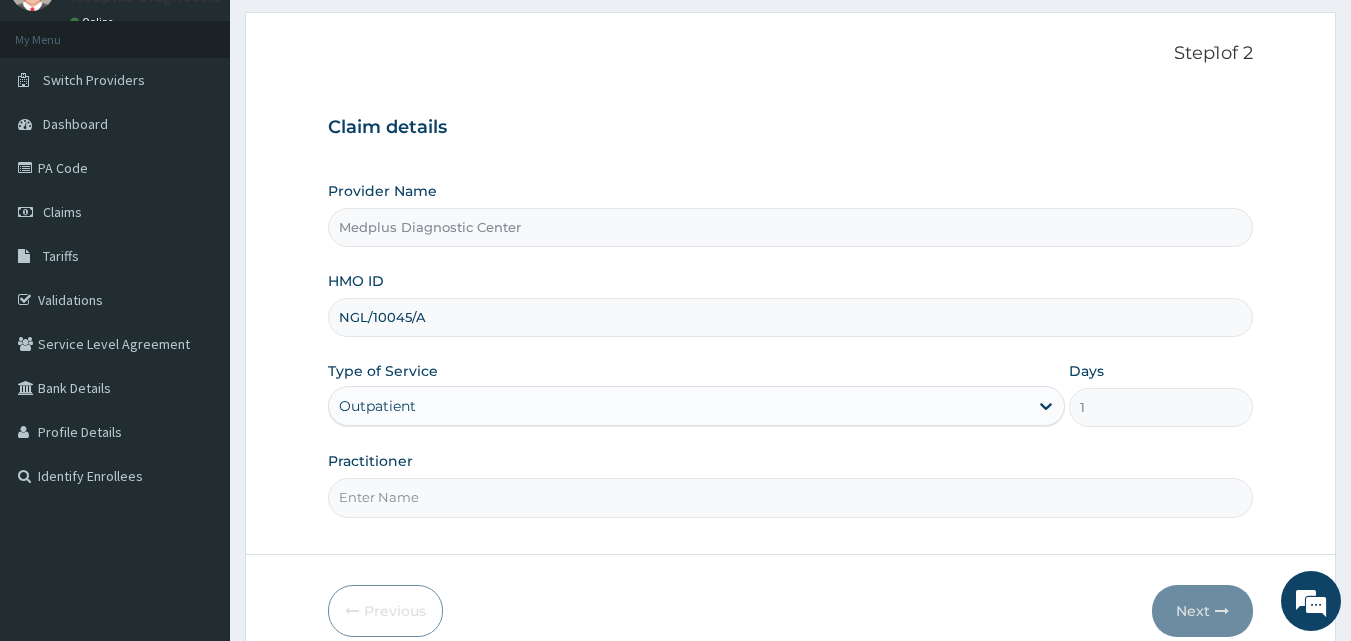 click on "Practitioner" at bounding box center [791, 497] 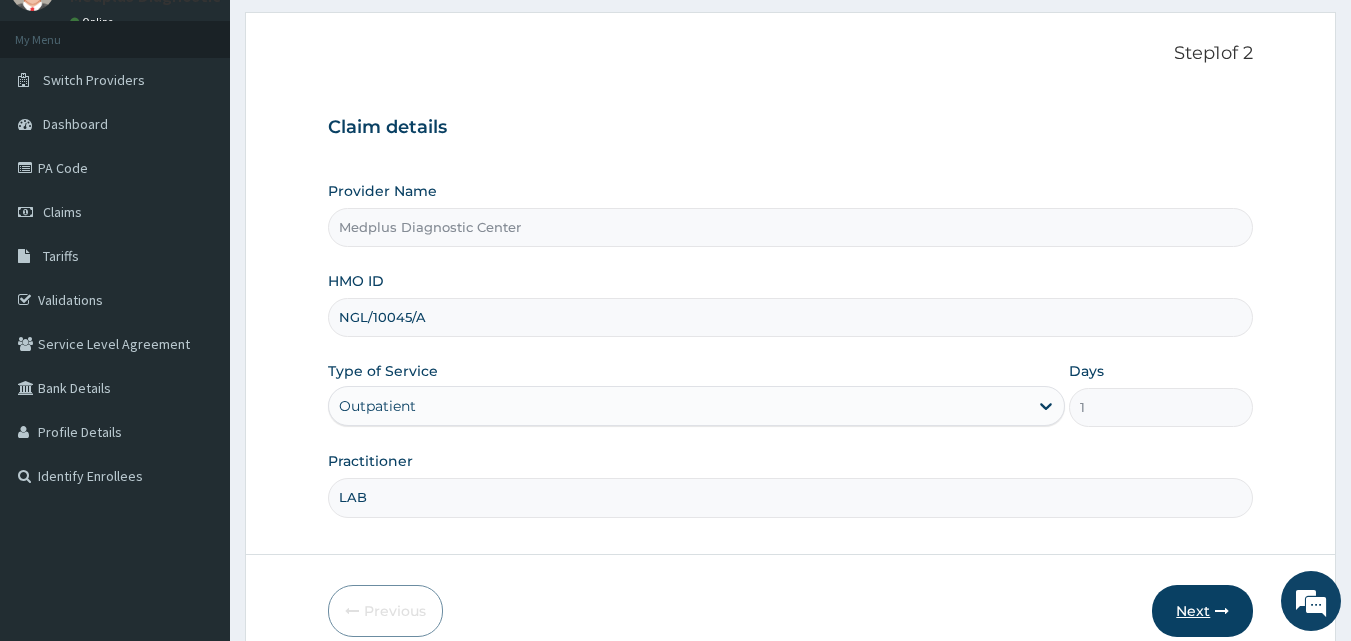 type on "LAB" 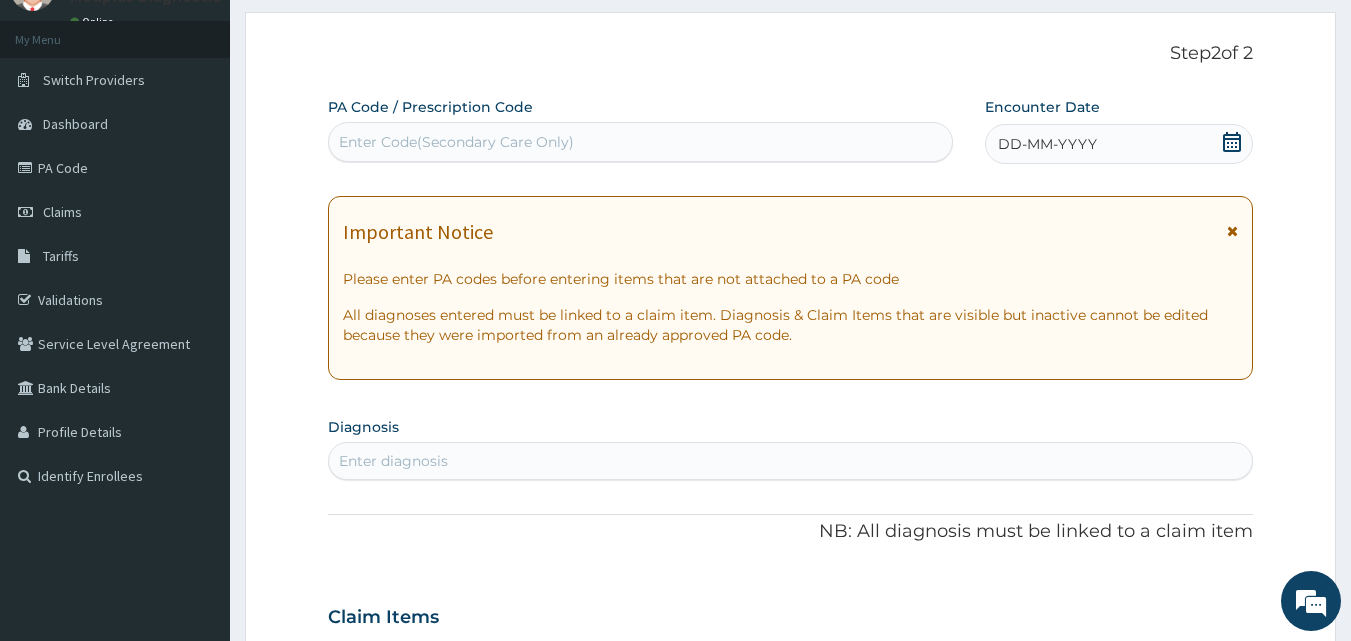 click on "Enter Code(Secondary Care Only)" at bounding box center [641, 142] 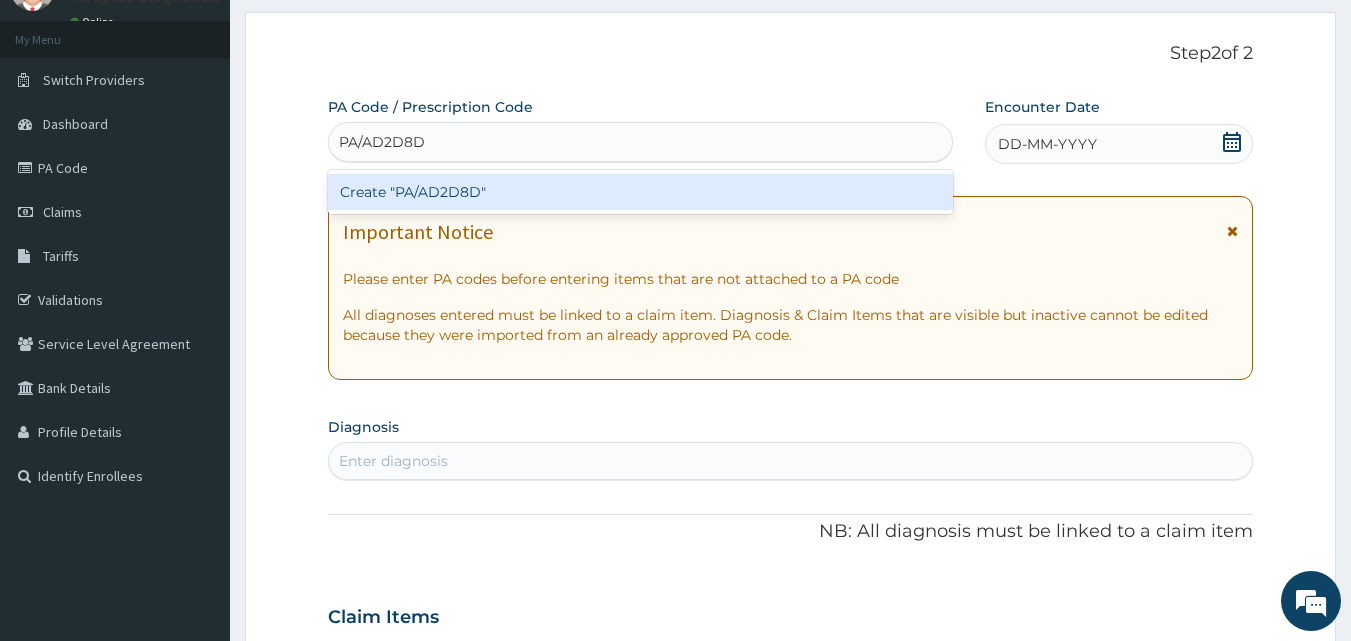 click on "Create "PA/AD2D8D"" at bounding box center [641, 192] 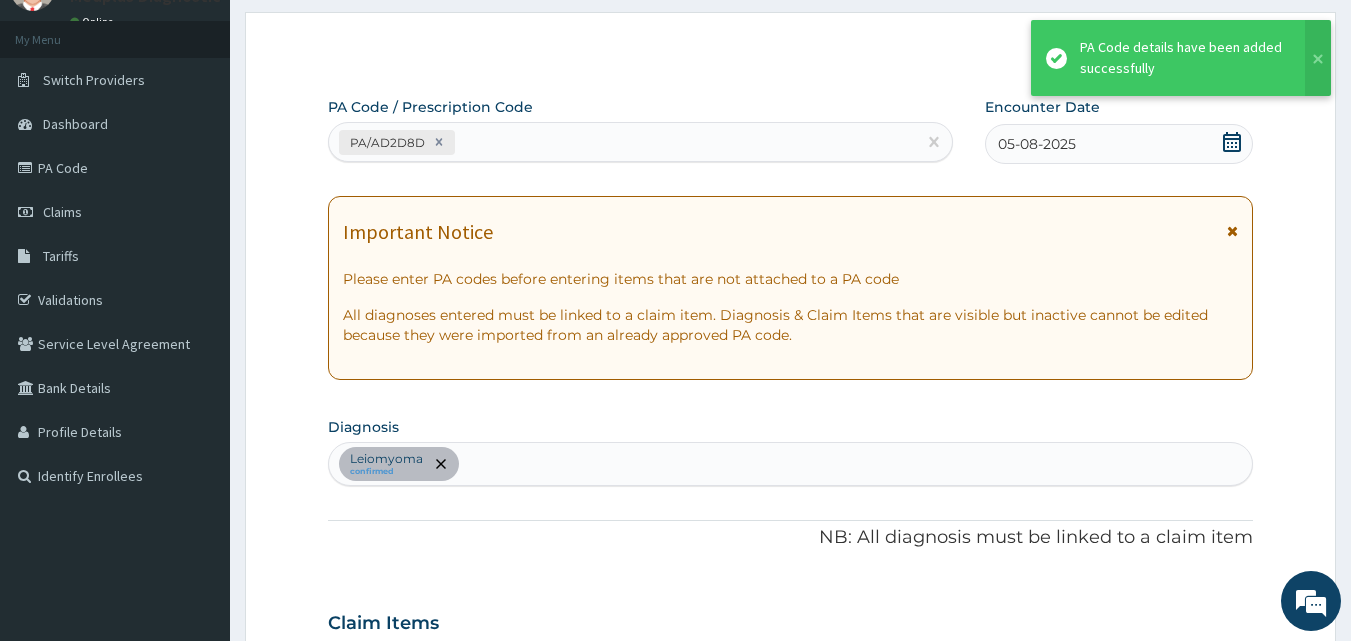 scroll, scrollTop: 512, scrollLeft: 0, axis: vertical 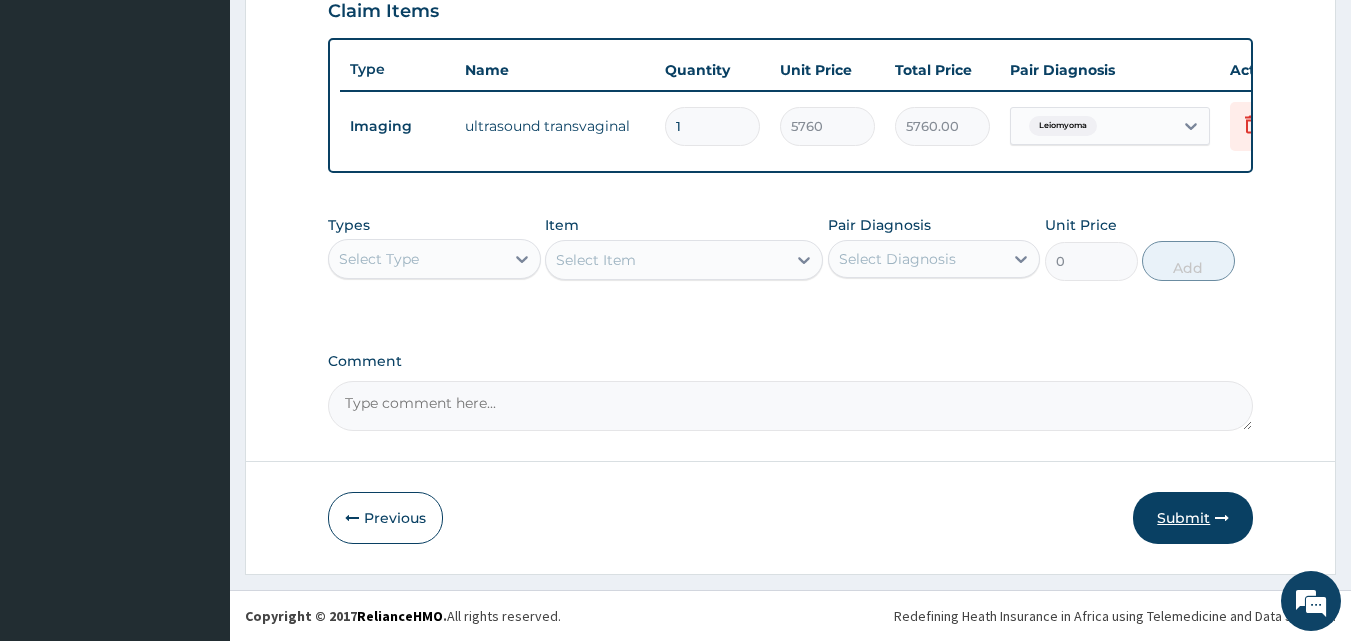 click on "Submit" at bounding box center (1193, 518) 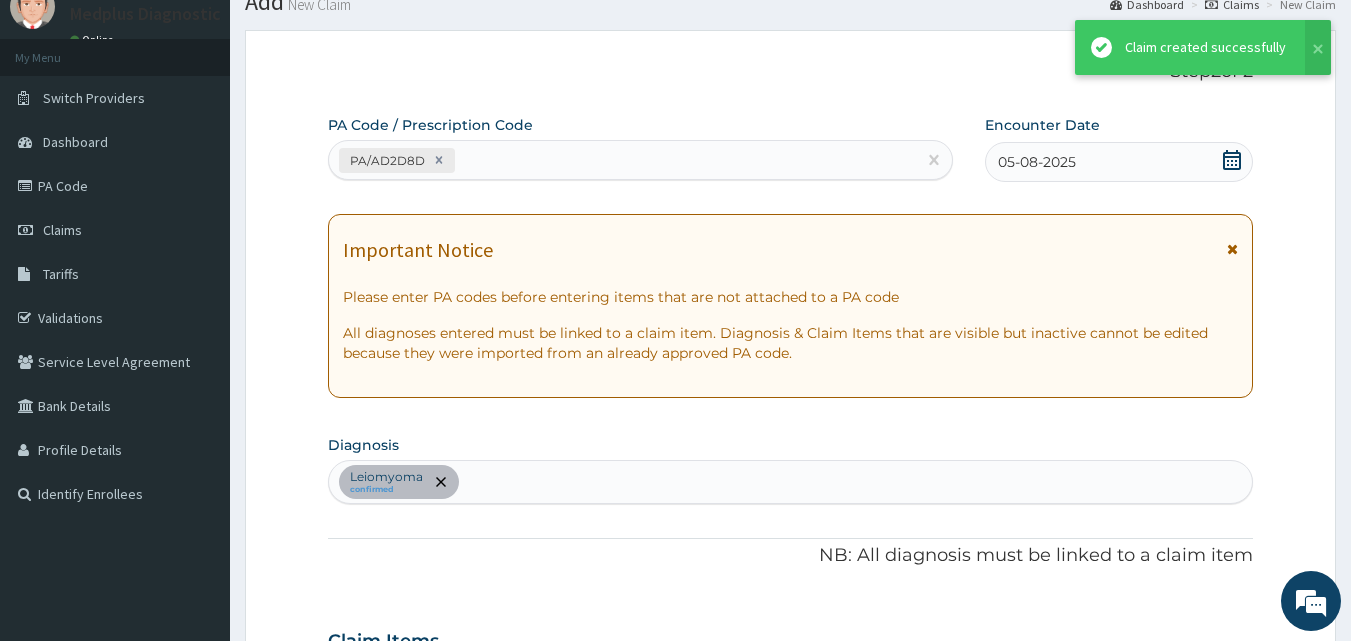 scroll, scrollTop: 721, scrollLeft: 0, axis: vertical 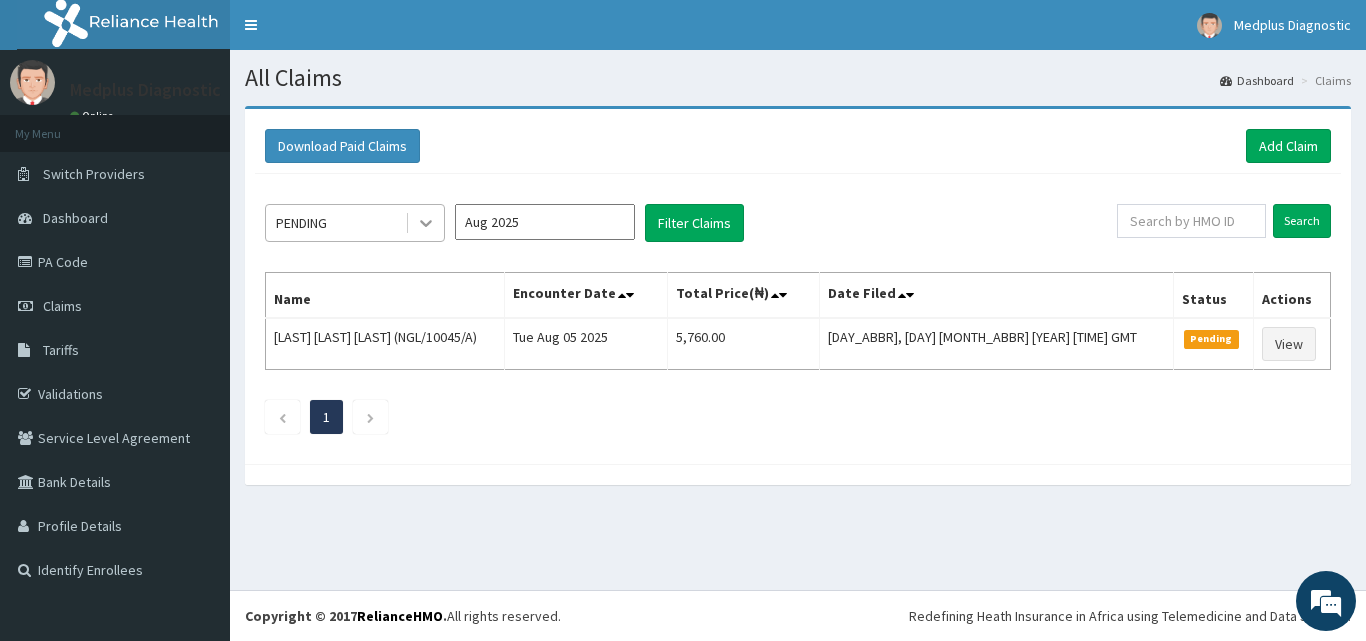 click at bounding box center (426, 223) 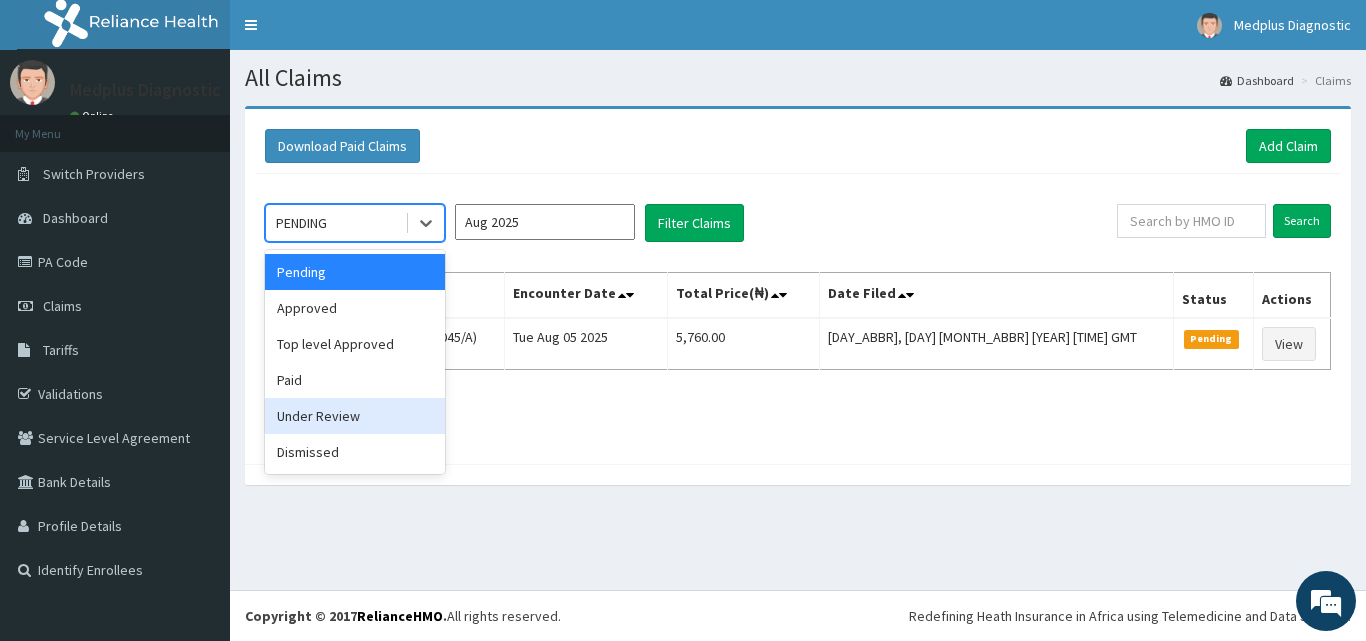 click on "Under Review" at bounding box center [355, 416] 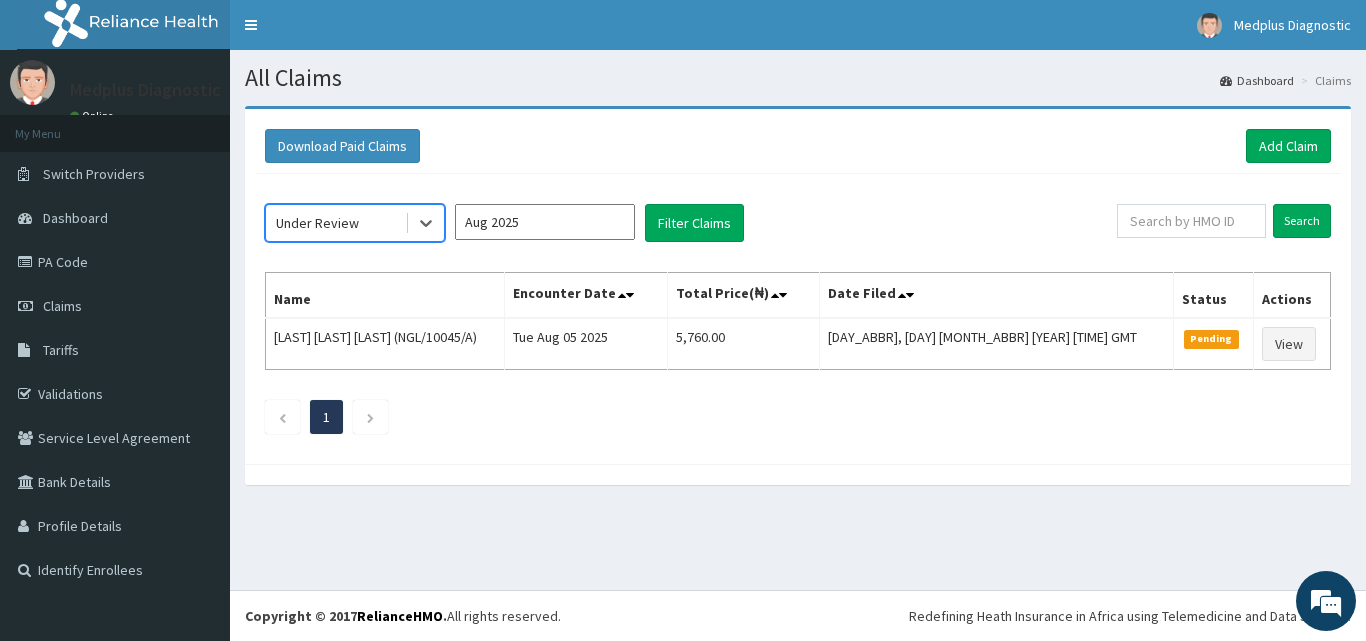 scroll, scrollTop: 0, scrollLeft: 0, axis: both 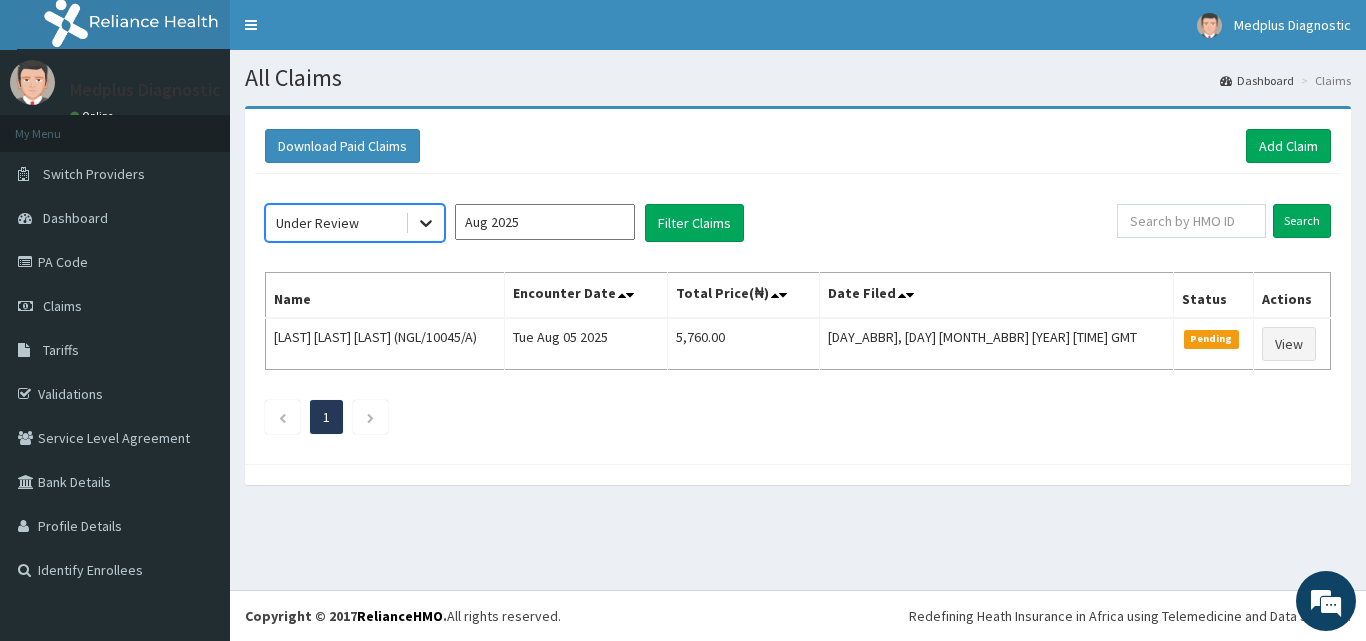 click 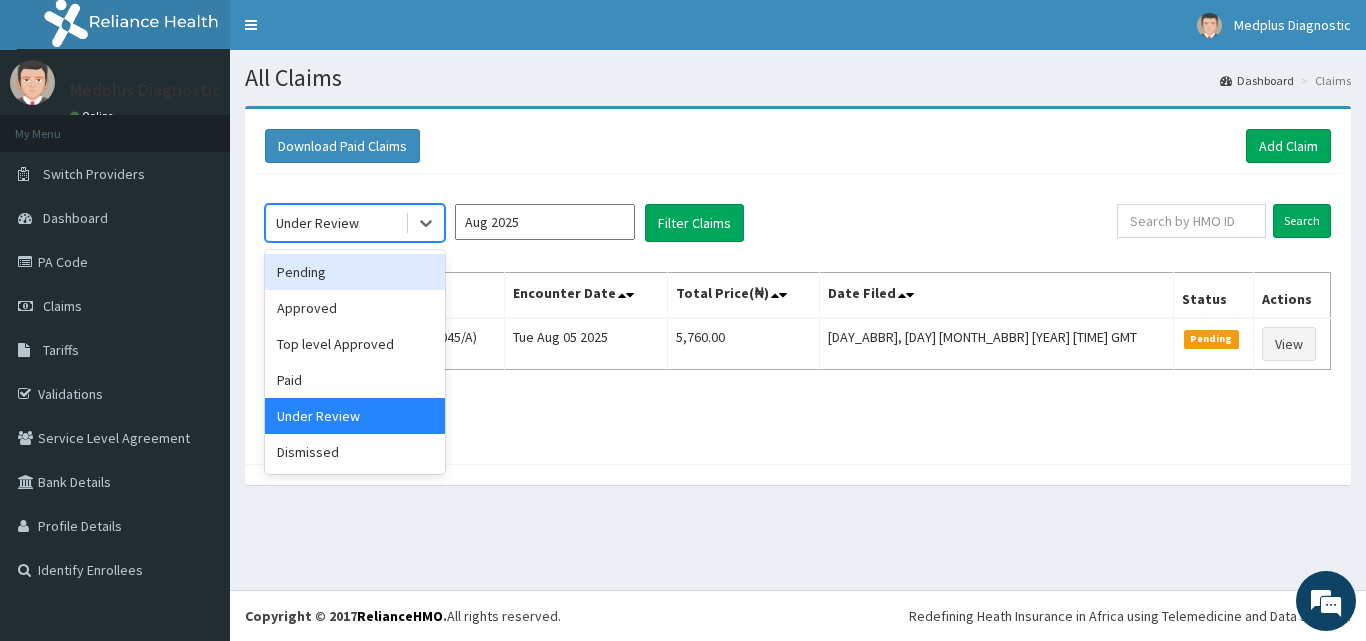 click on "Pending" at bounding box center [355, 272] 